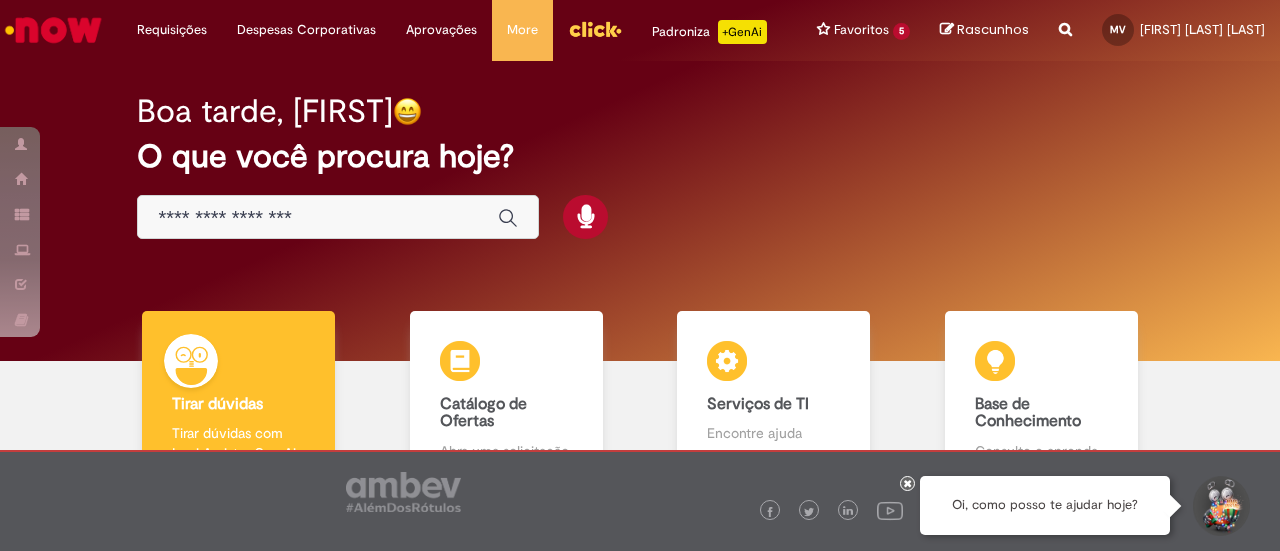 scroll, scrollTop: 0, scrollLeft: 0, axis: both 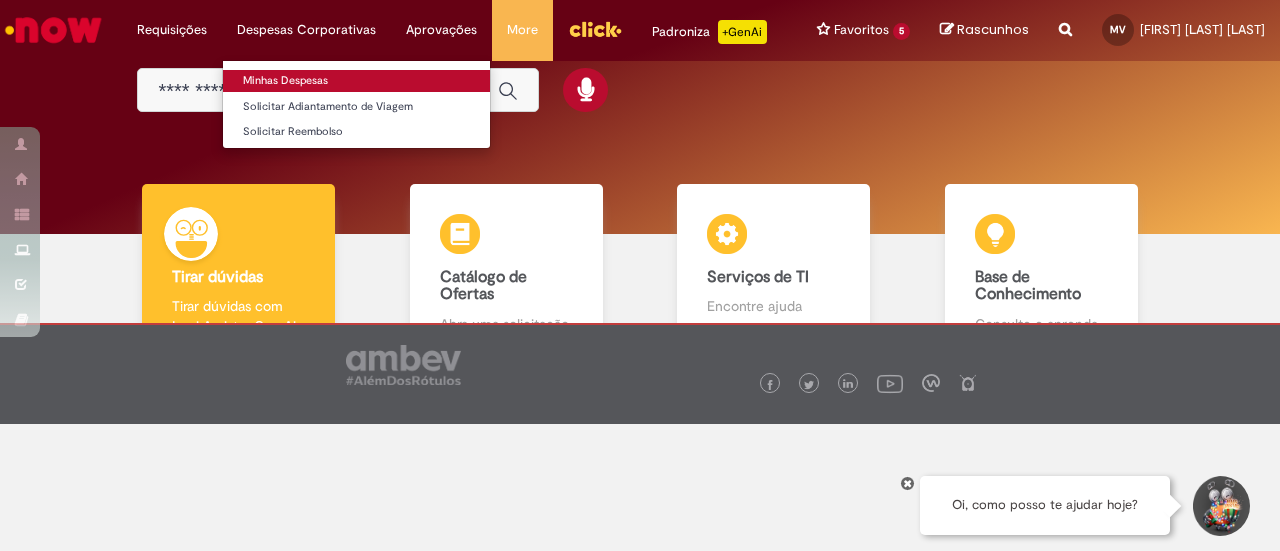 click on "Minhas Despesas" at bounding box center (356, 81) 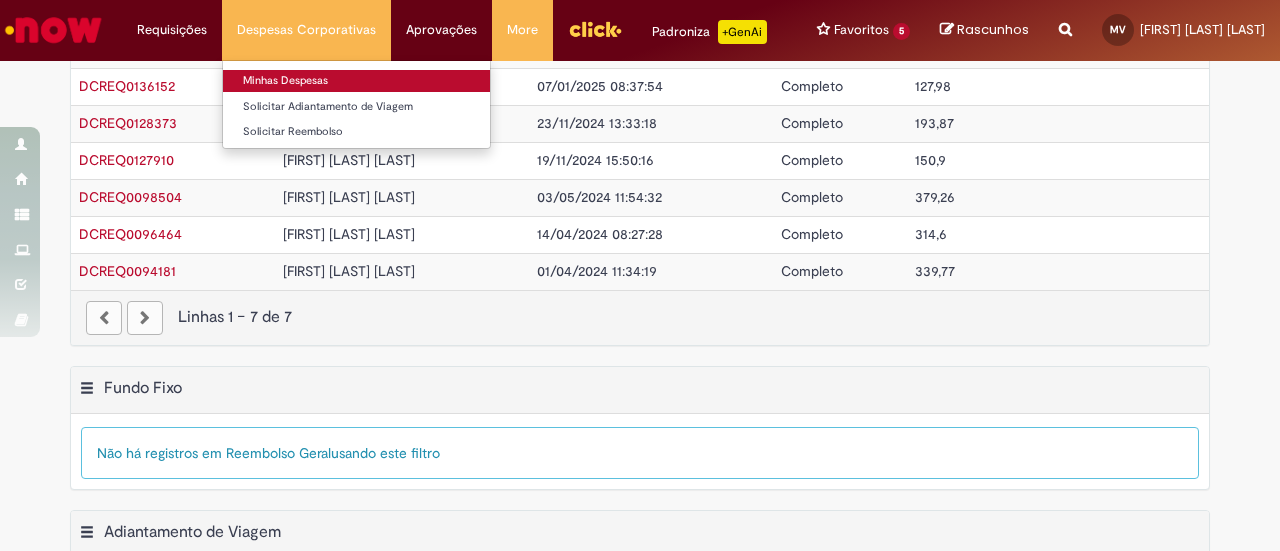 scroll, scrollTop: 0, scrollLeft: 0, axis: both 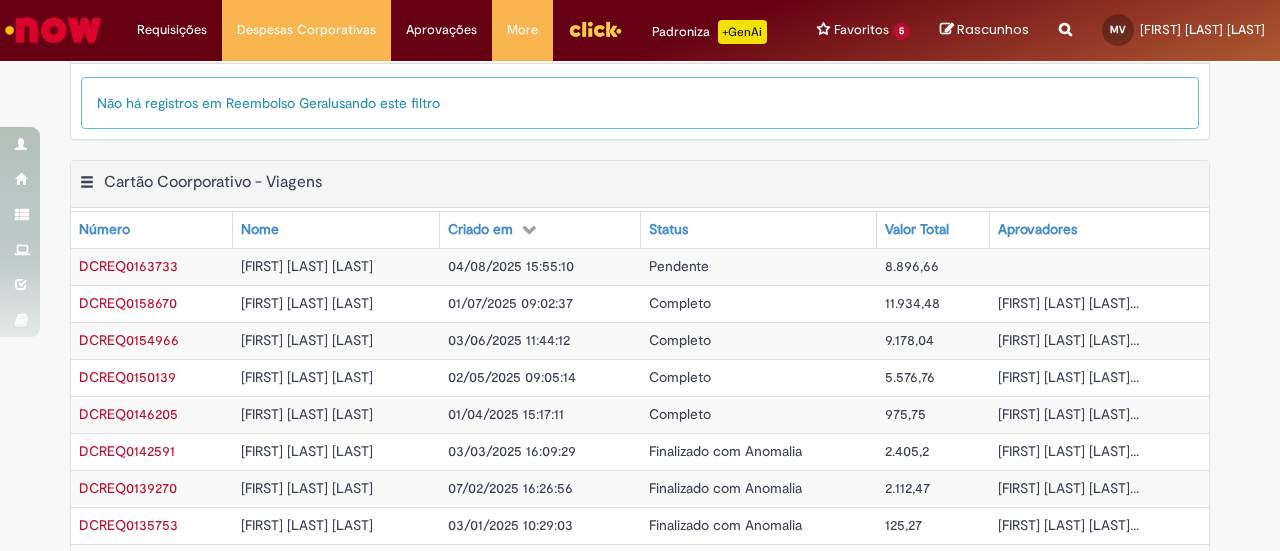 click on "8.896,66" at bounding box center [933, 266] 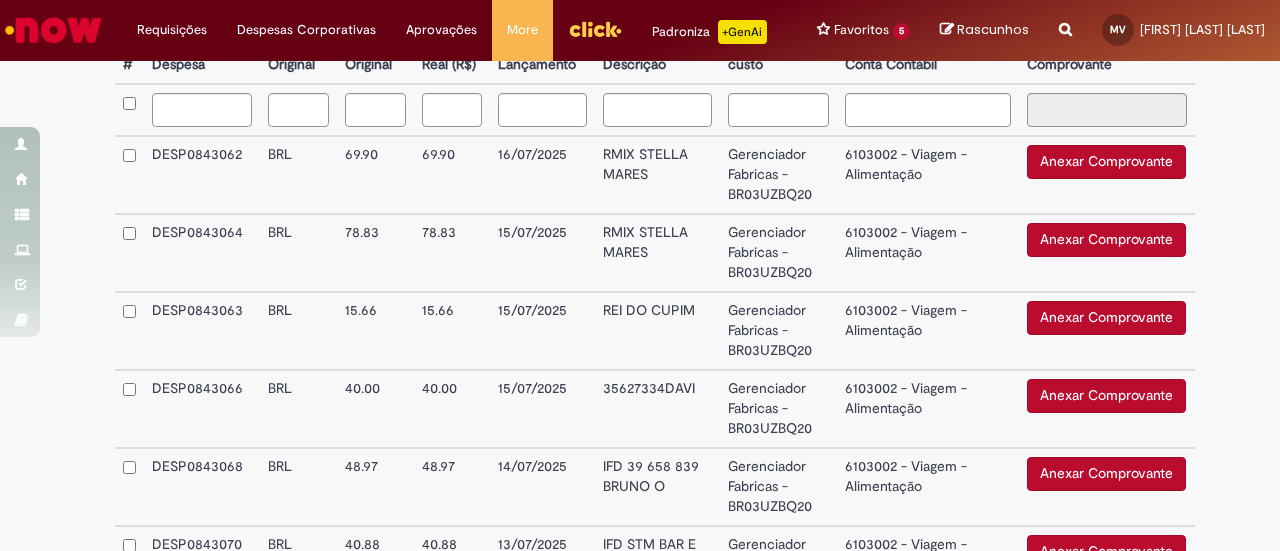 type on "**********" 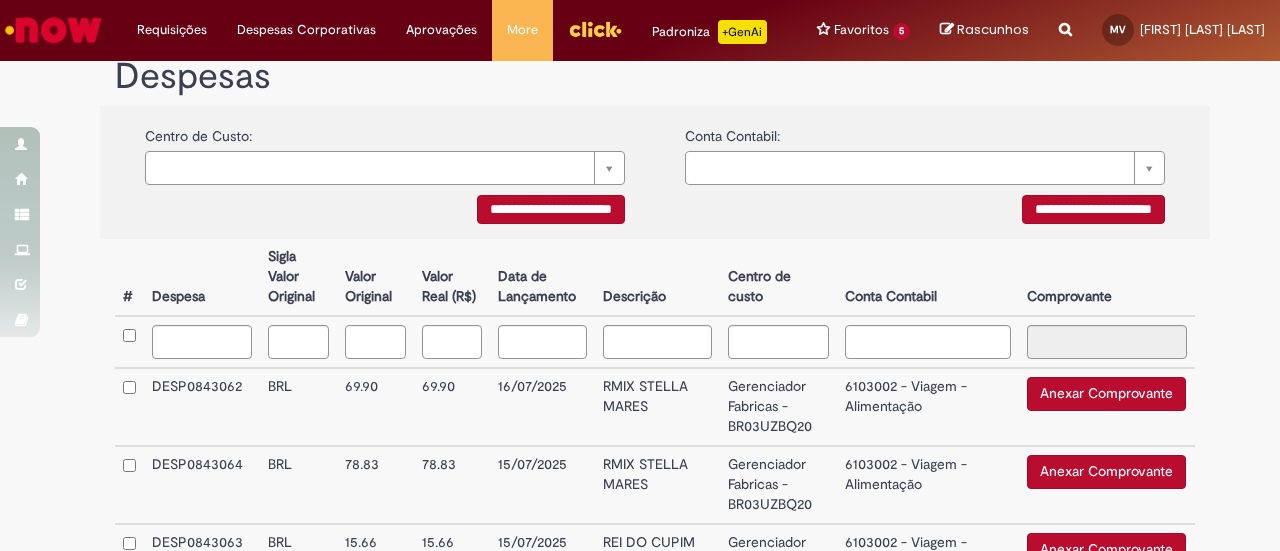 scroll, scrollTop: 395, scrollLeft: 0, axis: vertical 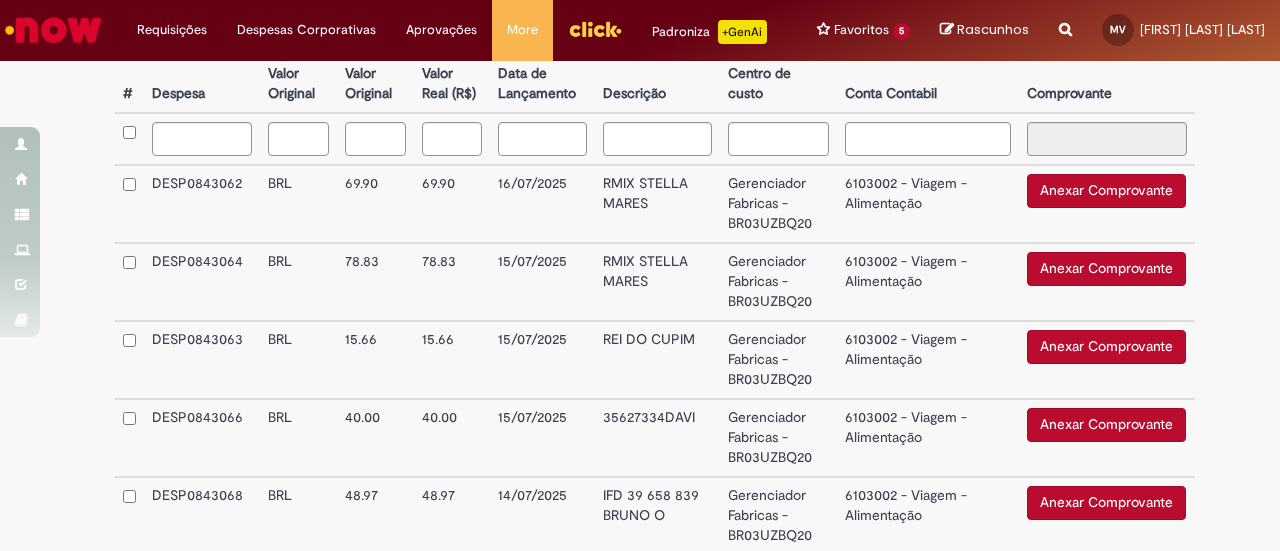 click on "Anexar Comprovante" at bounding box center [1106, 191] 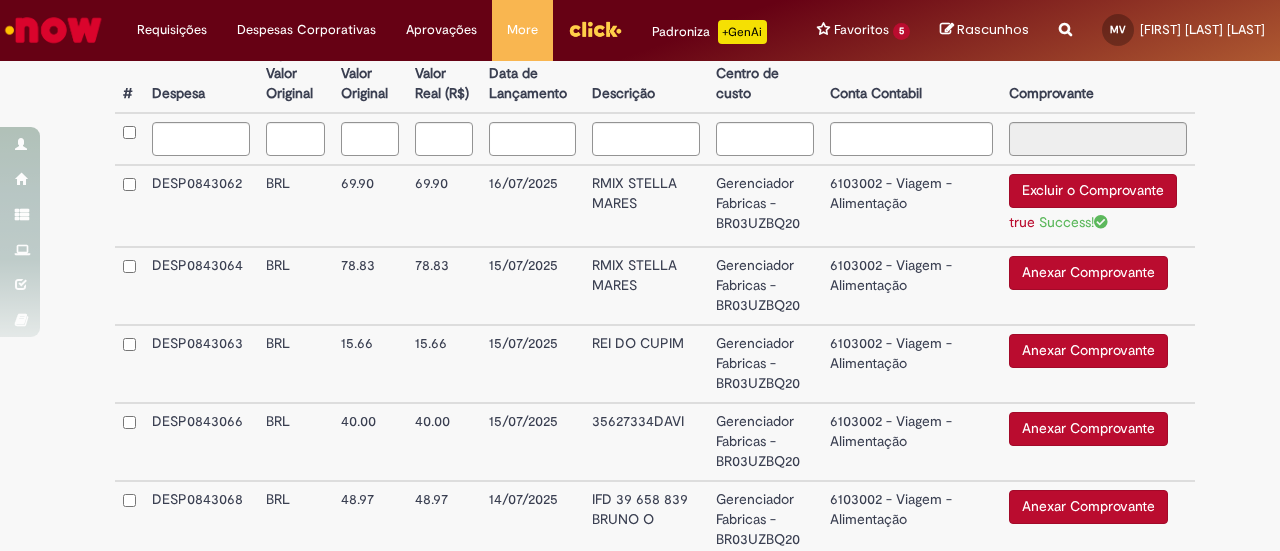 click on "Anexar Comprovante" at bounding box center (1088, 273) 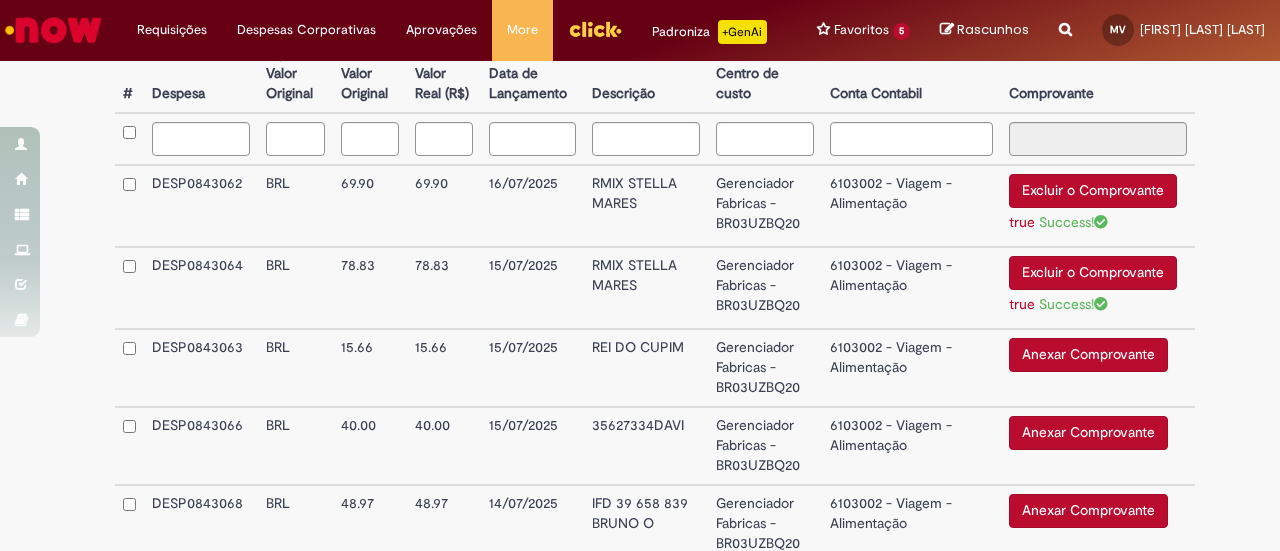 click on "Anexar Comprovante" at bounding box center (1088, 355) 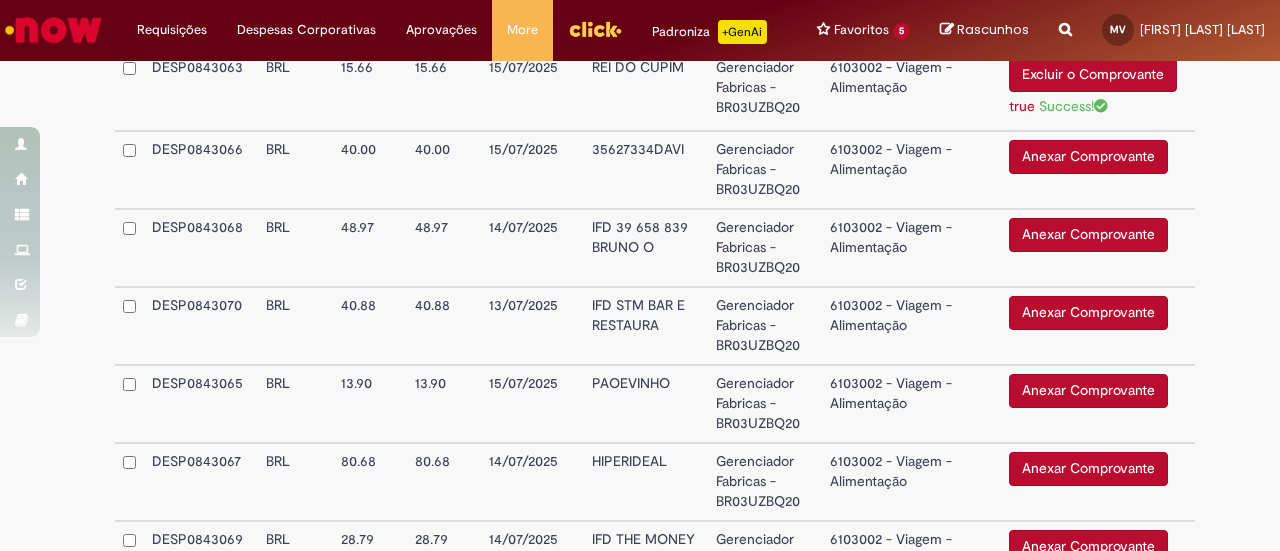 scroll, scrollTop: 878, scrollLeft: 0, axis: vertical 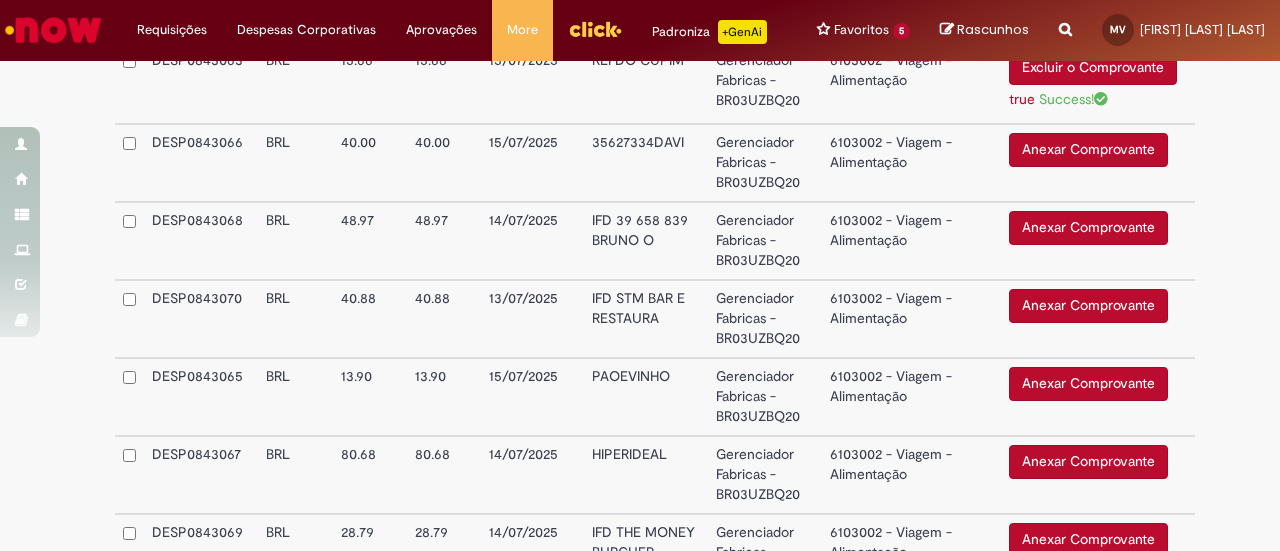 click on "Anexar Comprovante" at bounding box center (1088, 228) 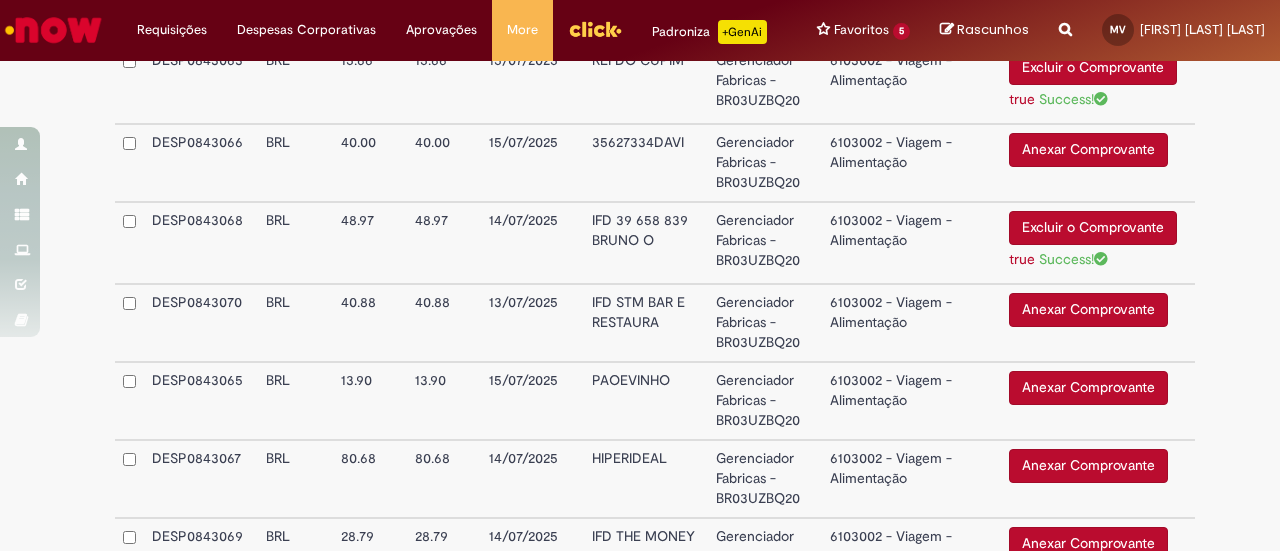 click on "Anexar Comprovante" at bounding box center [1088, 310] 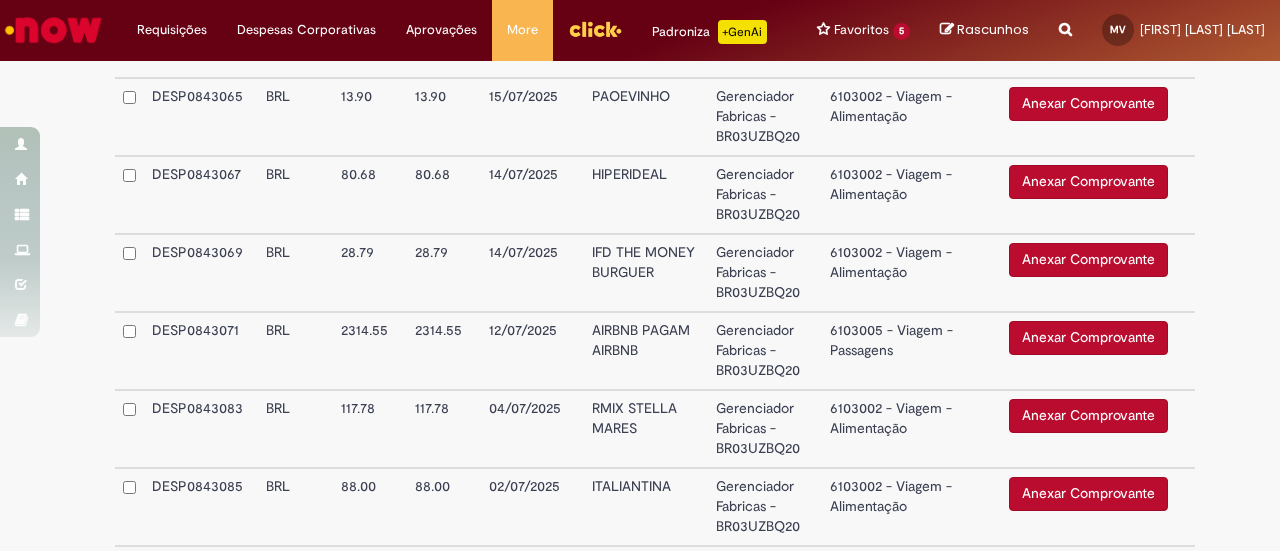 scroll, scrollTop: 1181, scrollLeft: 0, axis: vertical 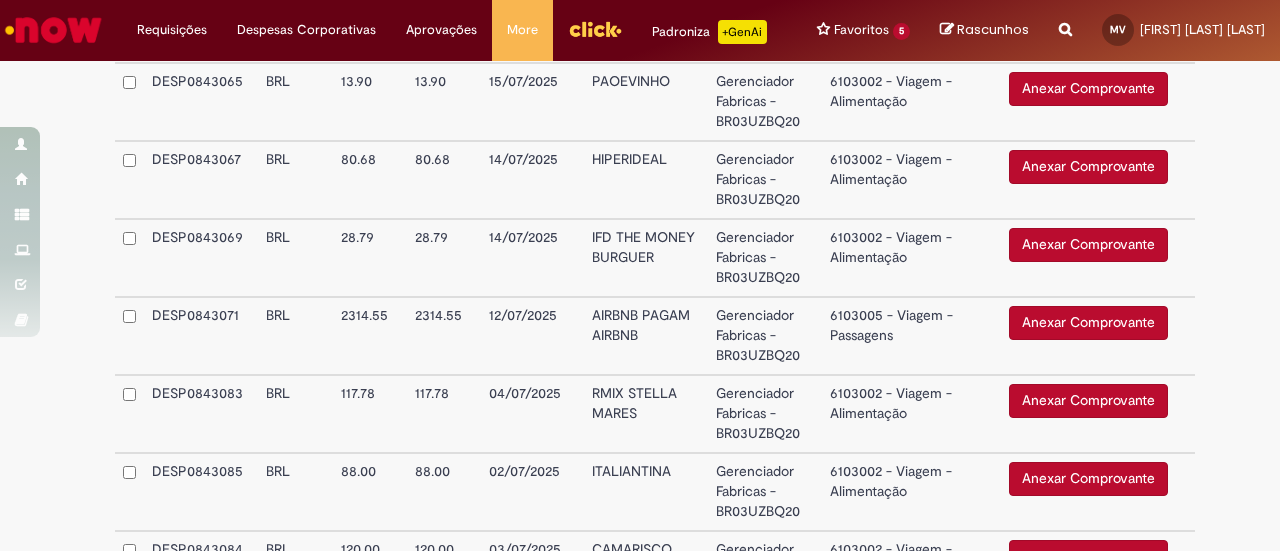 click on "Anexar Comprovante" at bounding box center [1088, 167] 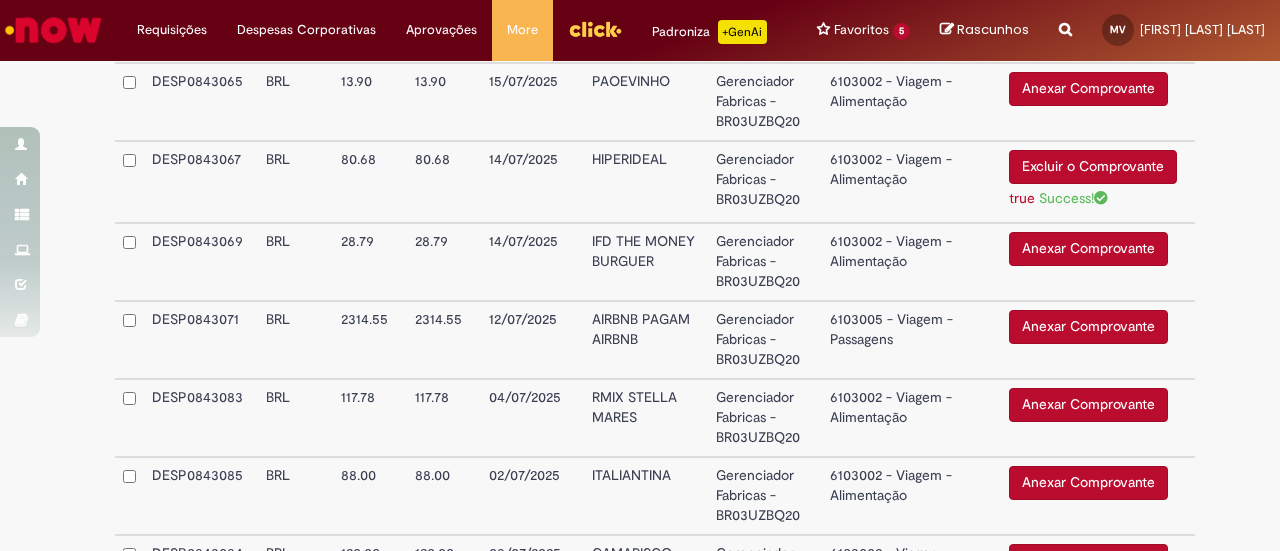 click on "Anexar Comprovante" at bounding box center (1088, 249) 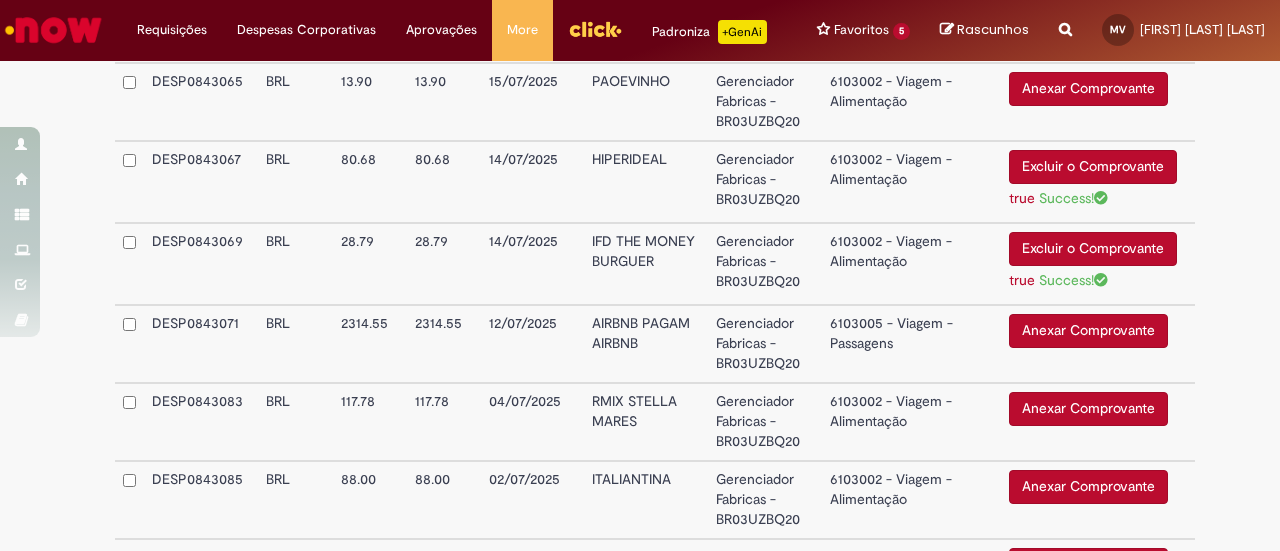 click on "Anexar Comprovante" at bounding box center [1088, 409] 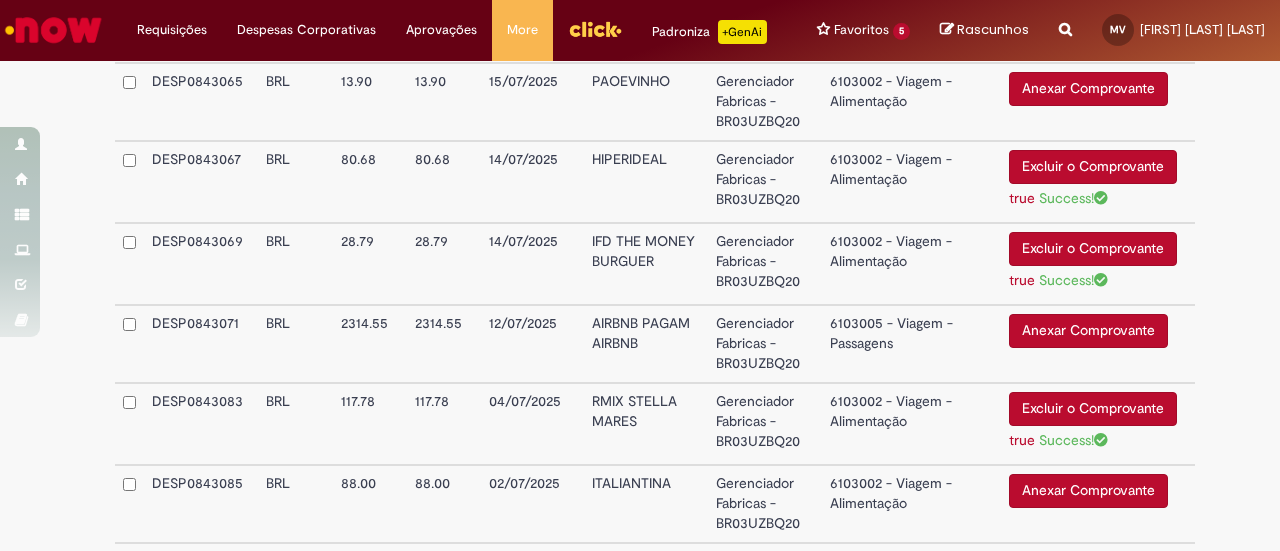 click on "Anexar Comprovante" at bounding box center [1088, 491] 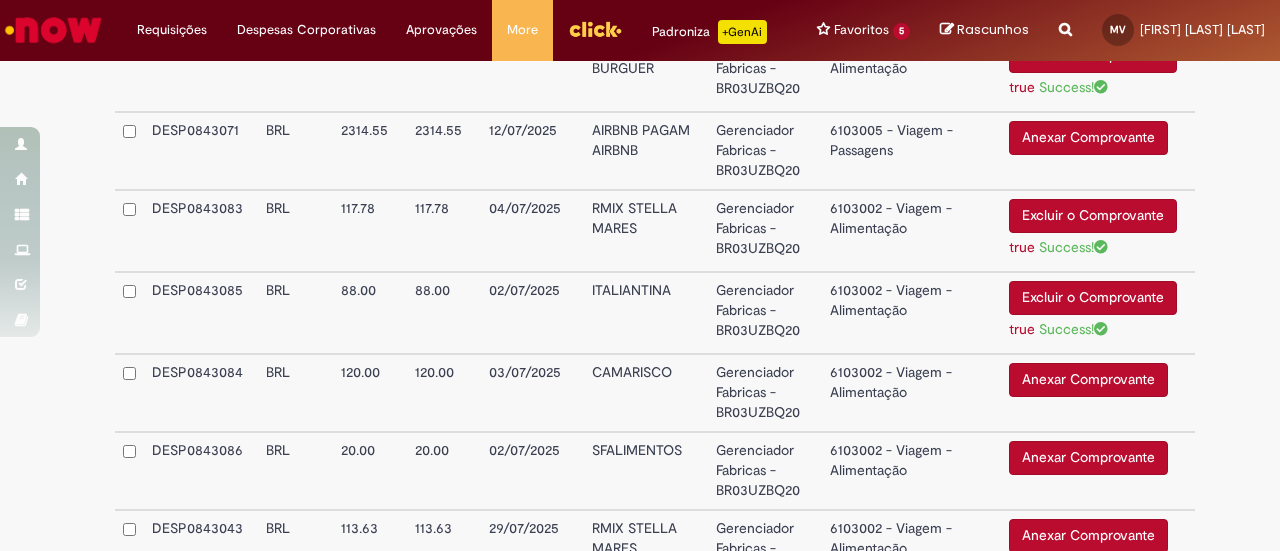 scroll, scrollTop: 1382, scrollLeft: 0, axis: vertical 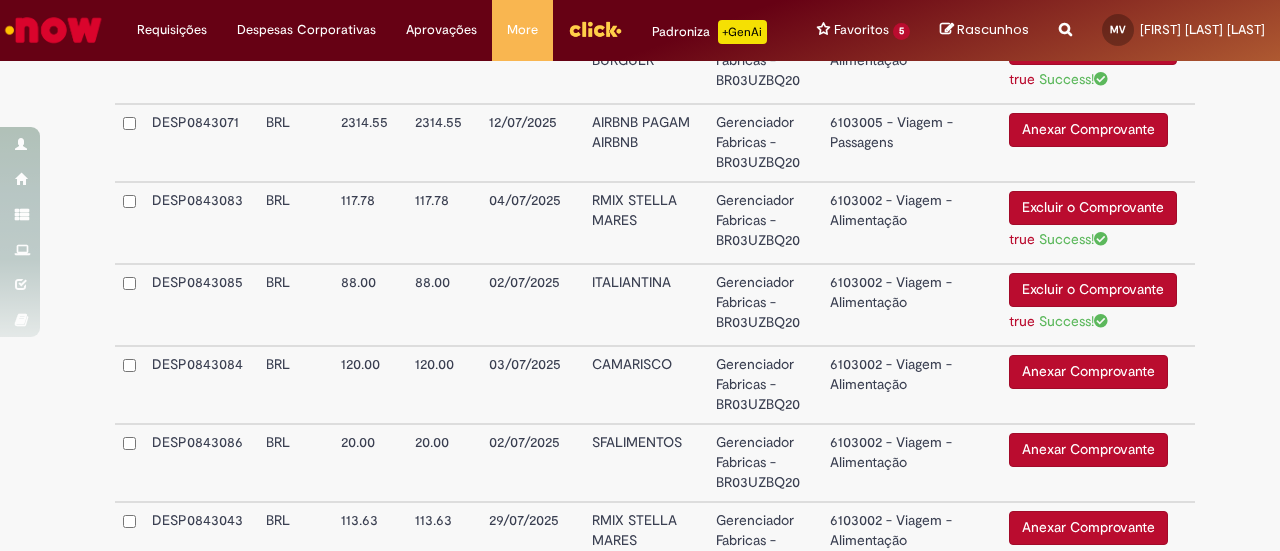 click on "Anexar Comprovante" at bounding box center (1088, 372) 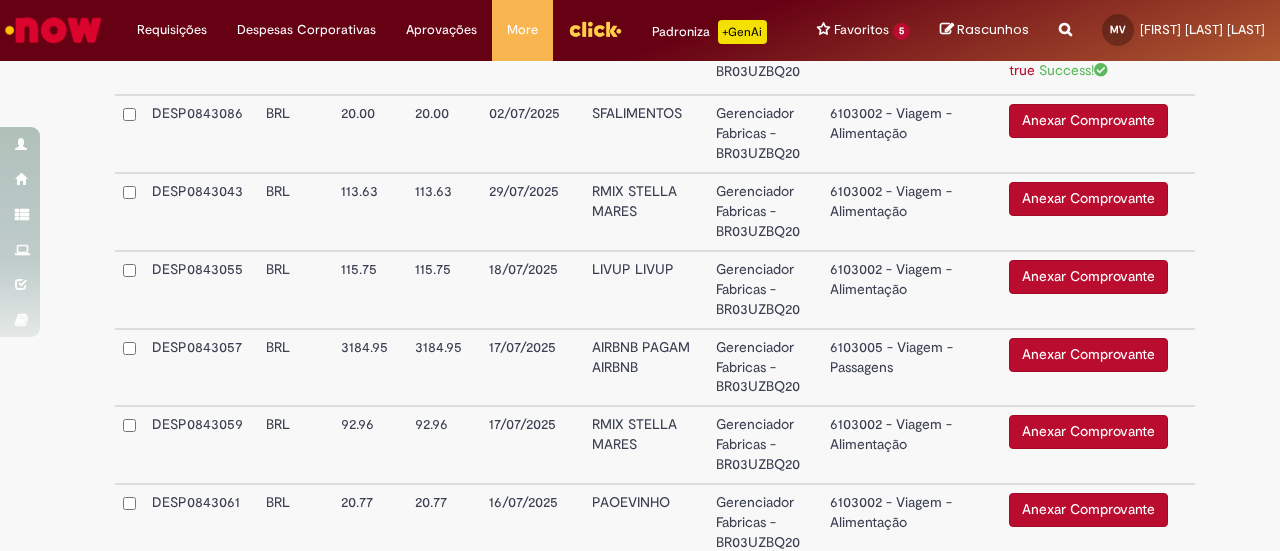 scroll, scrollTop: 1737, scrollLeft: 0, axis: vertical 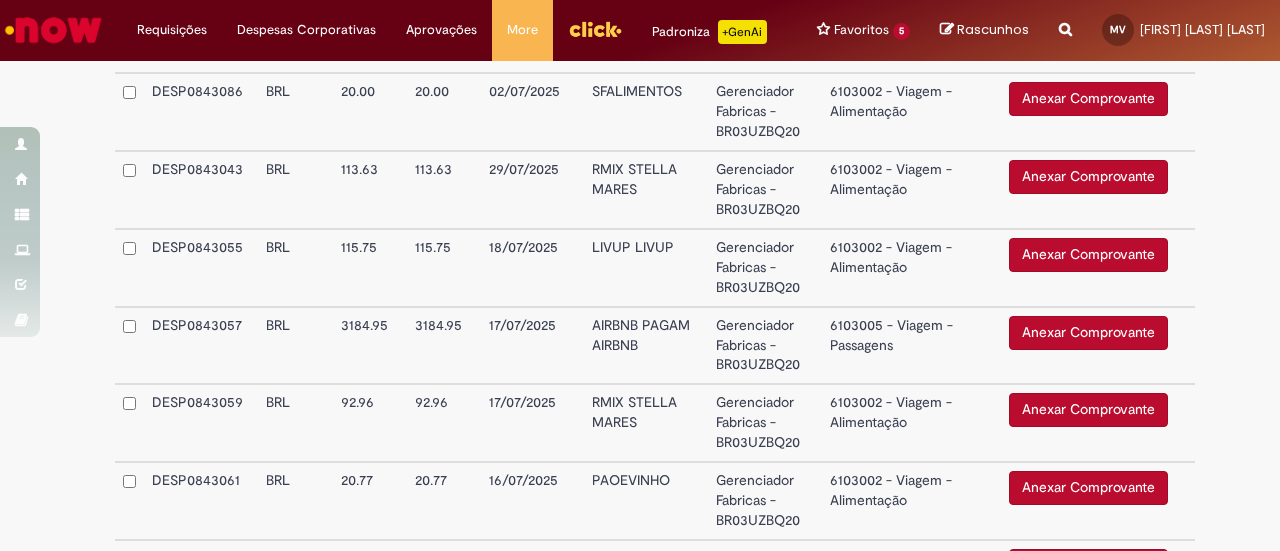click on "Anexar Comprovante" at bounding box center (1088, 177) 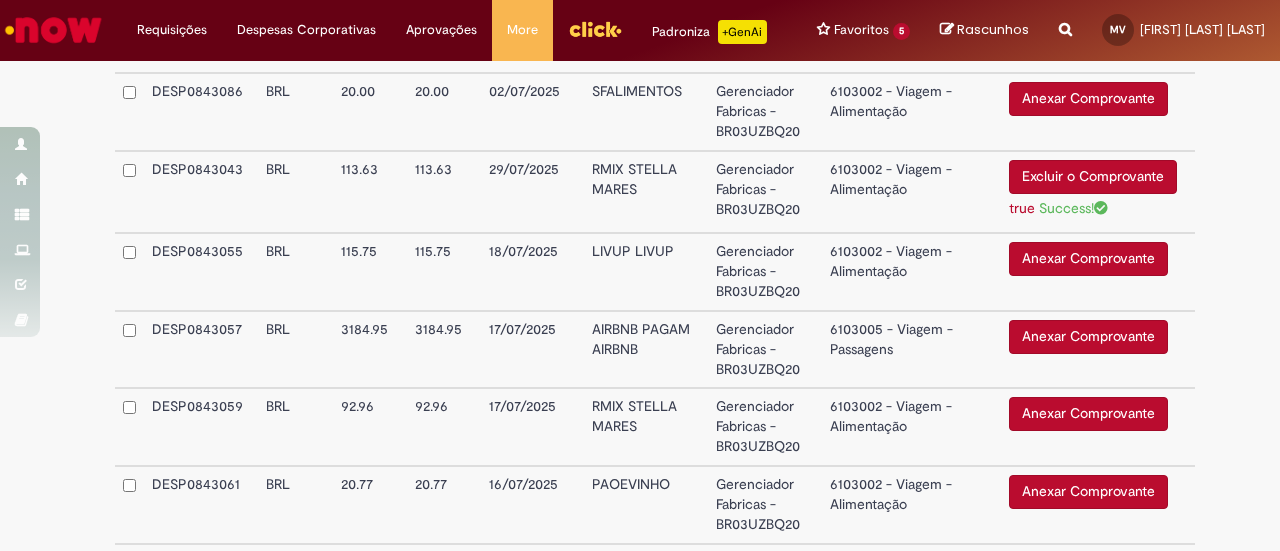 click on "Anexar Comprovante" at bounding box center (1088, 259) 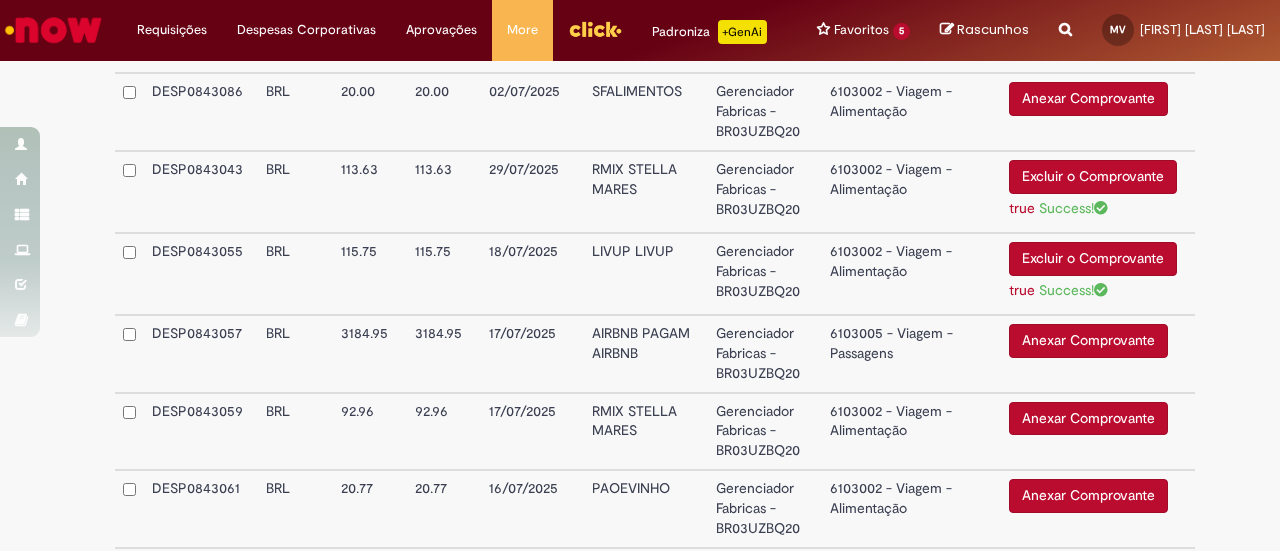 click on "Anexar Comprovante" at bounding box center (1088, 419) 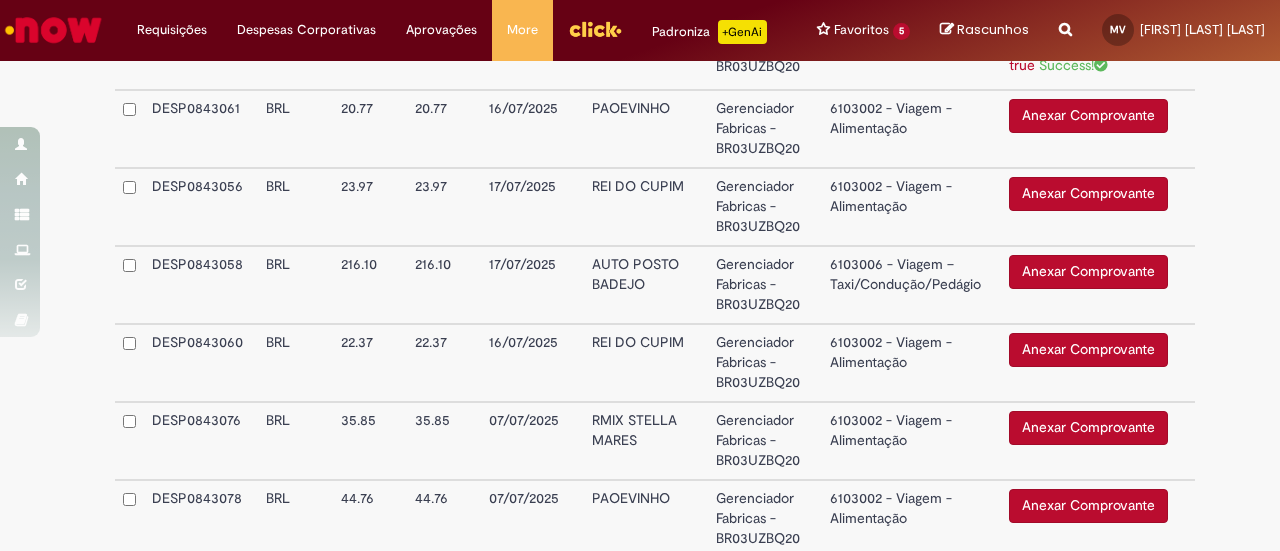 scroll, scrollTop: 2128, scrollLeft: 0, axis: vertical 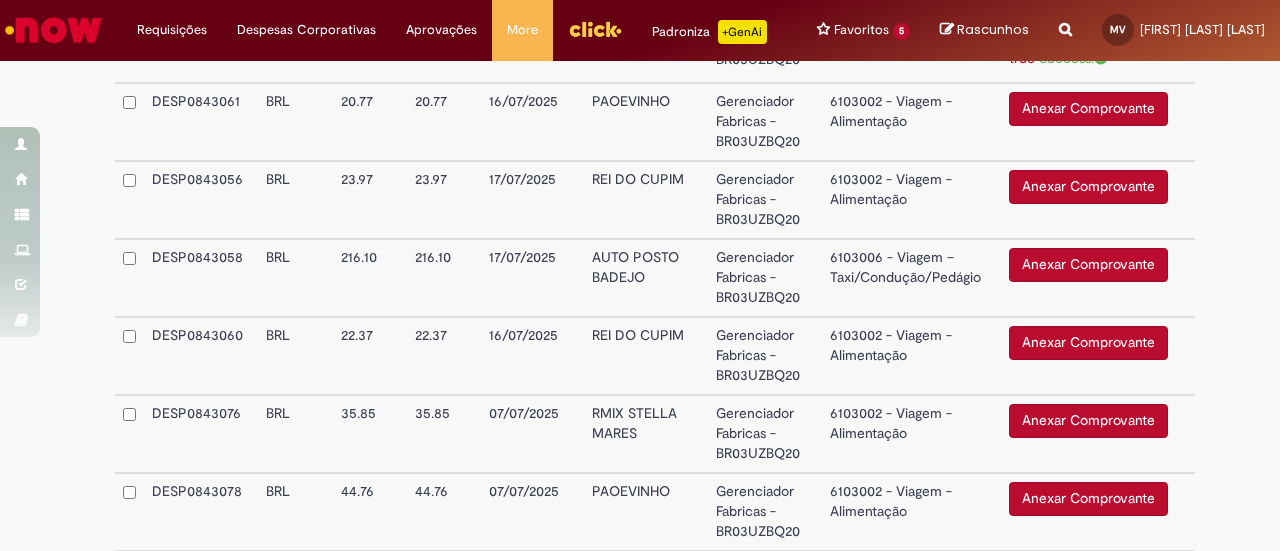 click on "Anexar Comprovante" at bounding box center [1088, 187] 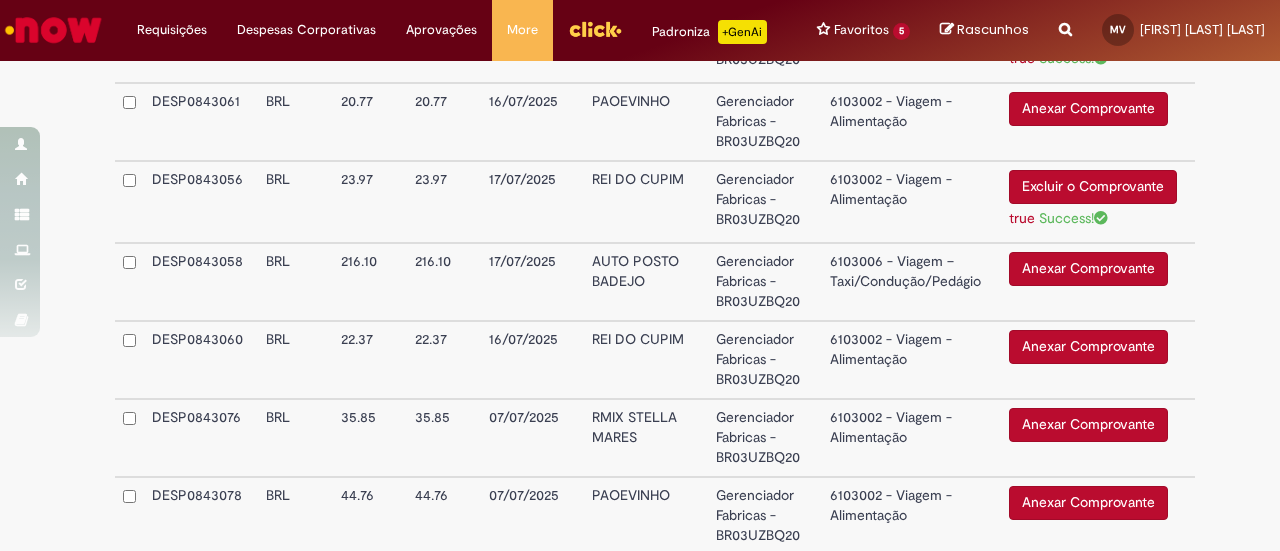 click on "Anexar Comprovante" at bounding box center (1088, 347) 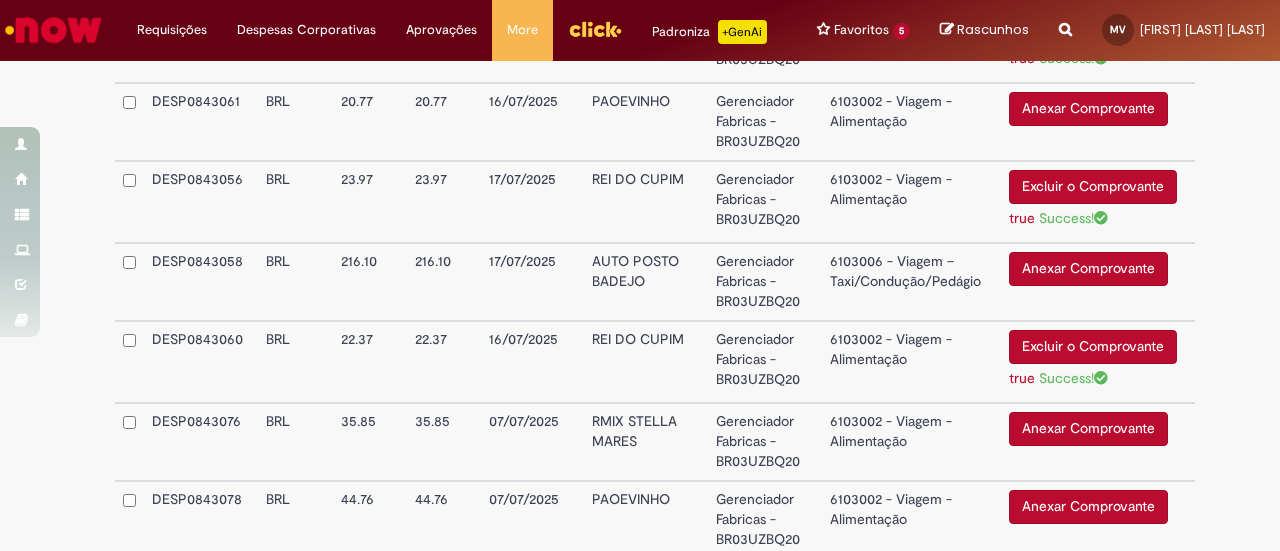 click on "Anexar Comprovante" at bounding box center (1088, 507) 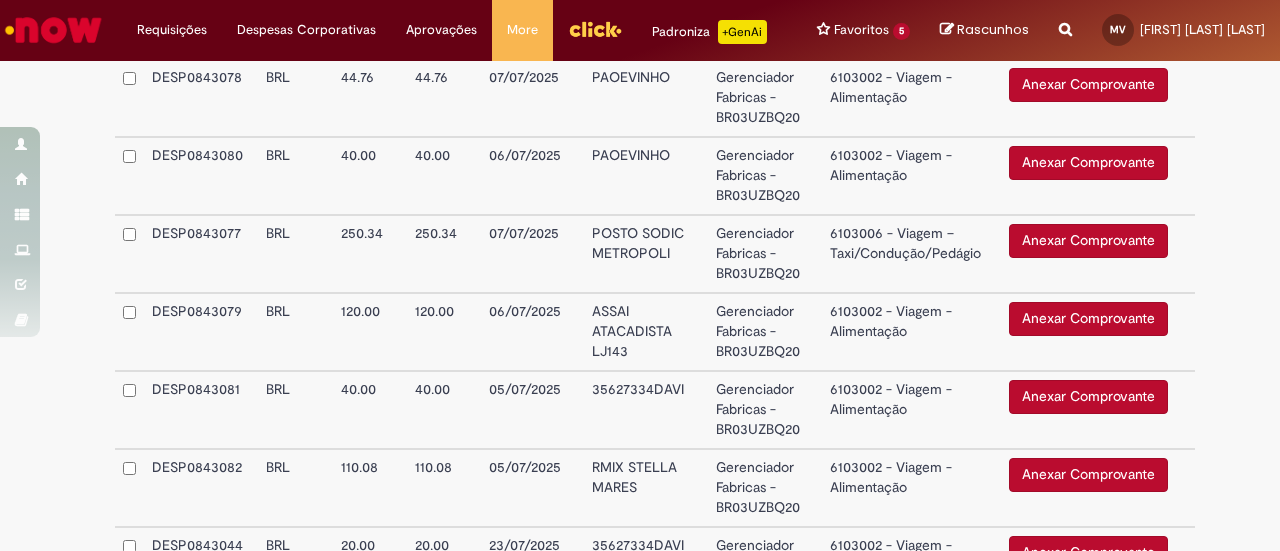scroll, scrollTop: 2557, scrollLeft: 0, axis: vertical 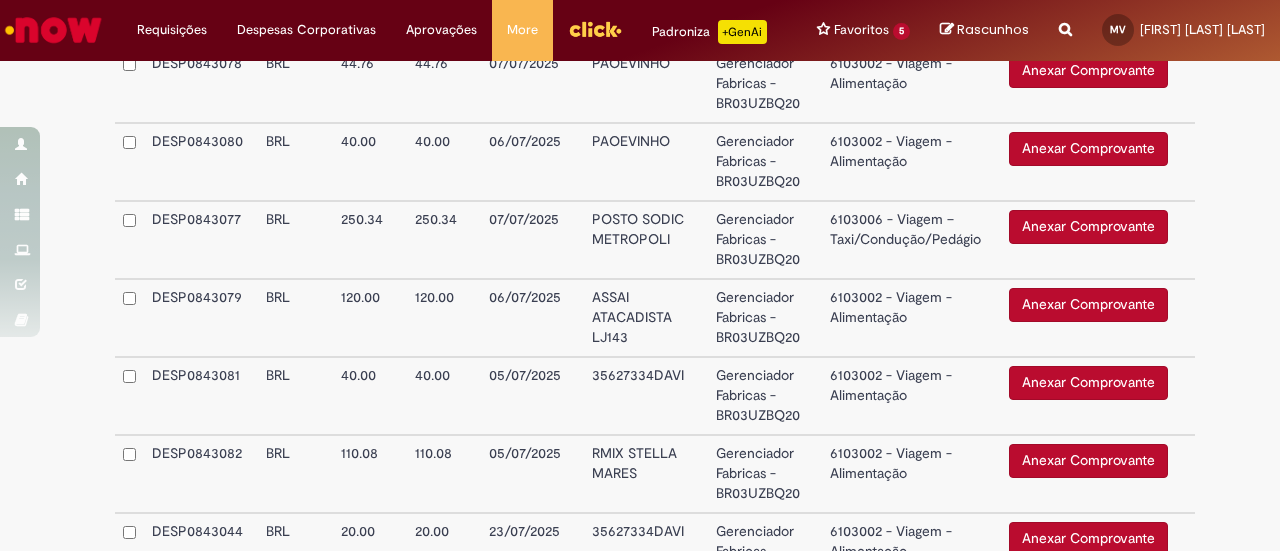 click on "Anexar Comprovante" at bounding box center [1088, 305] 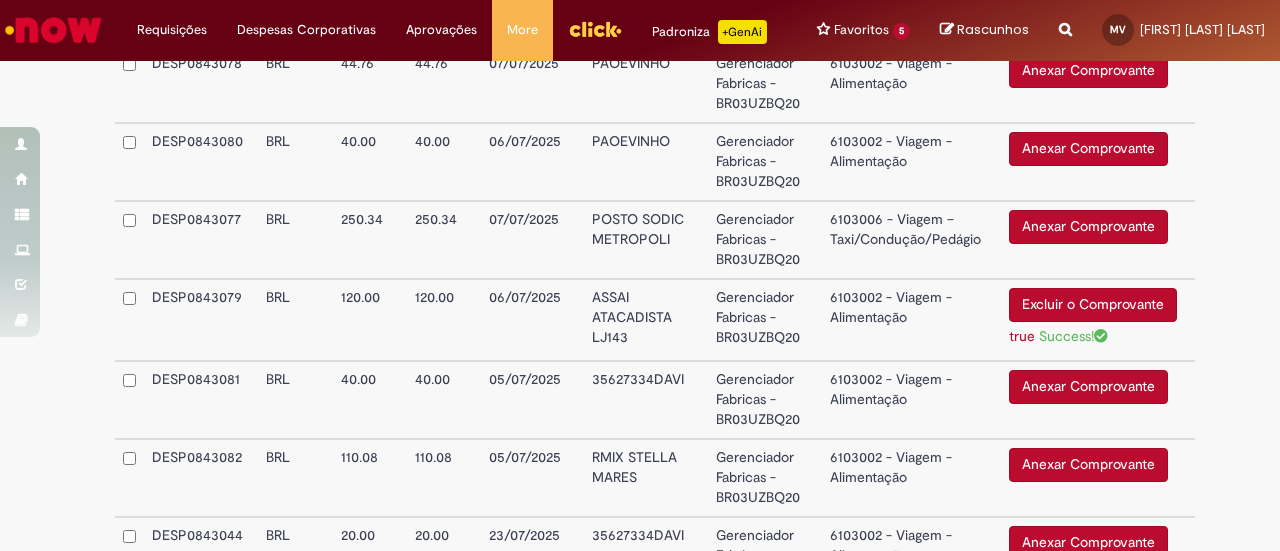 click on "Anexar Comprovante" at bounding box center [1088, 465] 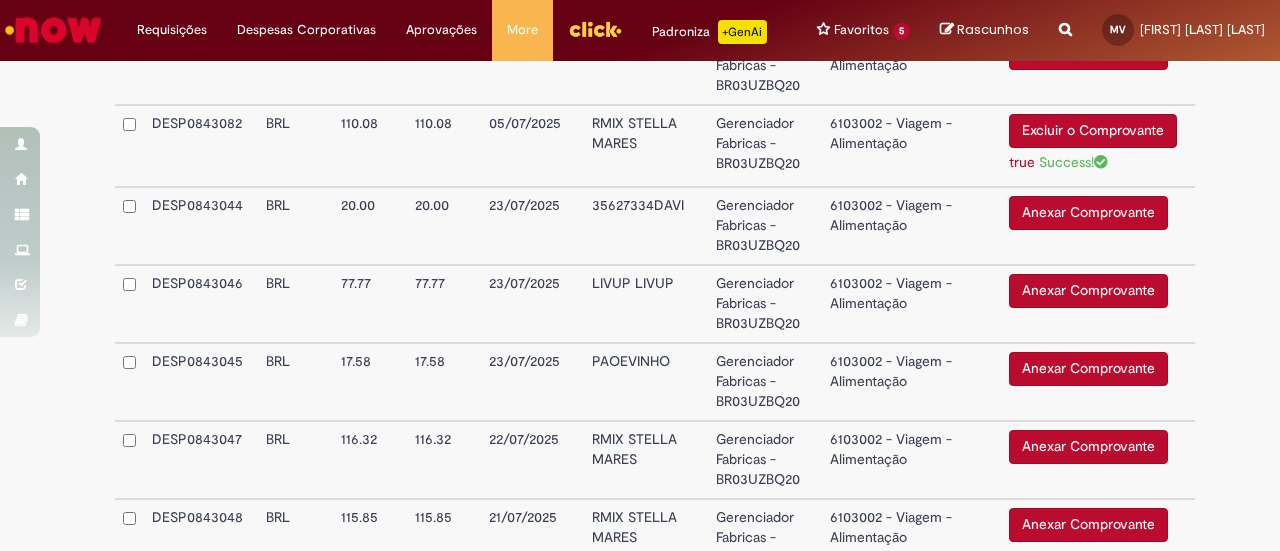 scroll, scrollTop: 2913, scrollLeft: 0, axis: vertical 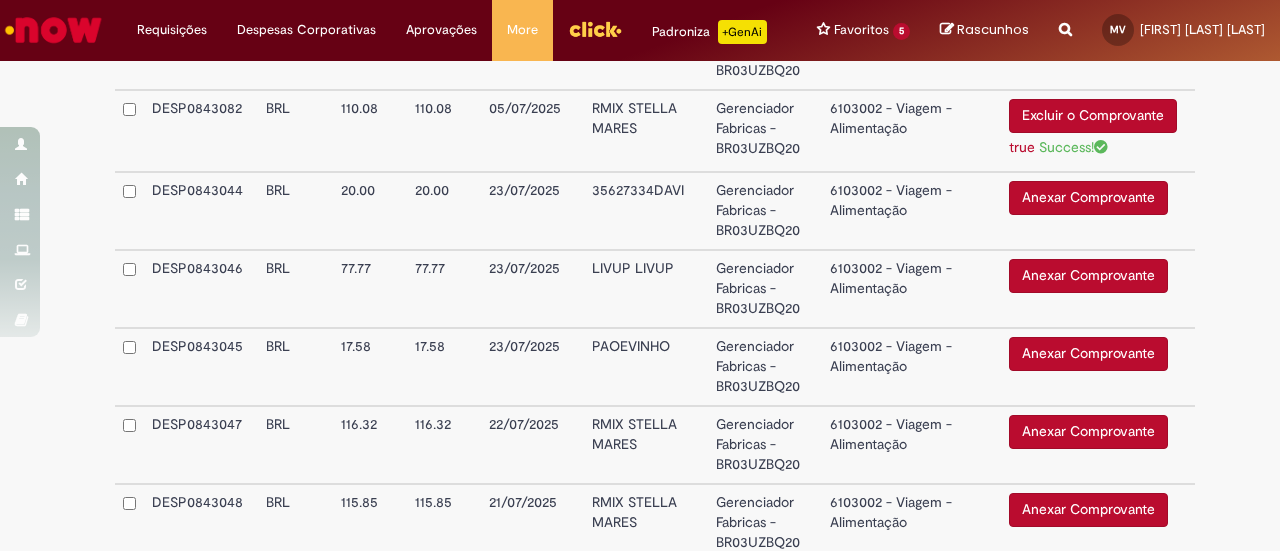 click on "Anexar Comprovante" at bounding box center (1088, 276) 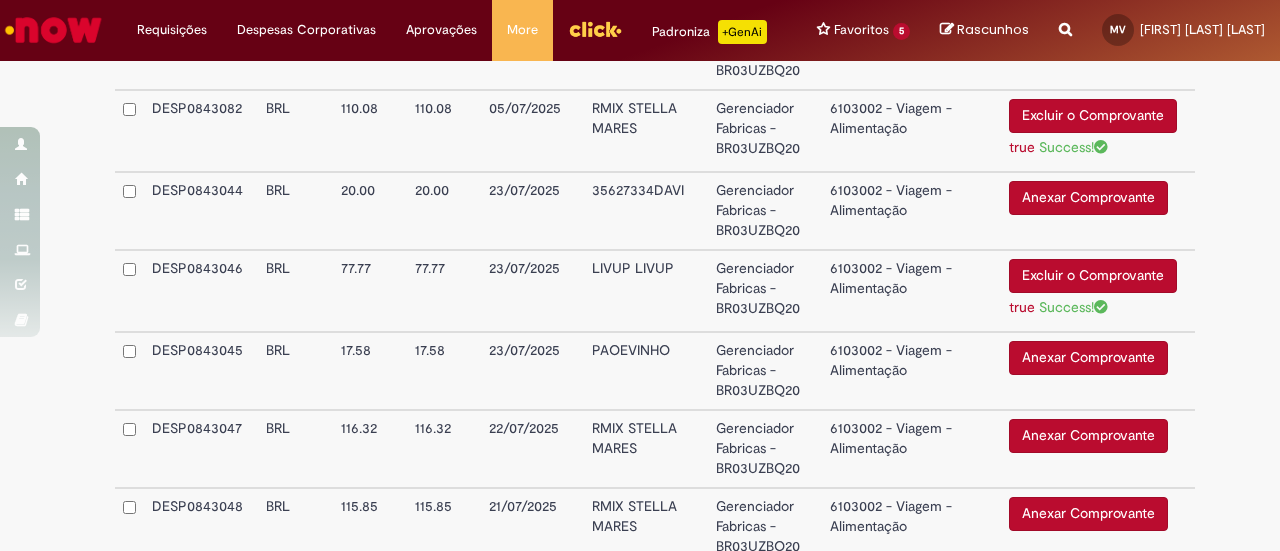 click on "Anexar Comprovante" at bounding box center [1088, 436] 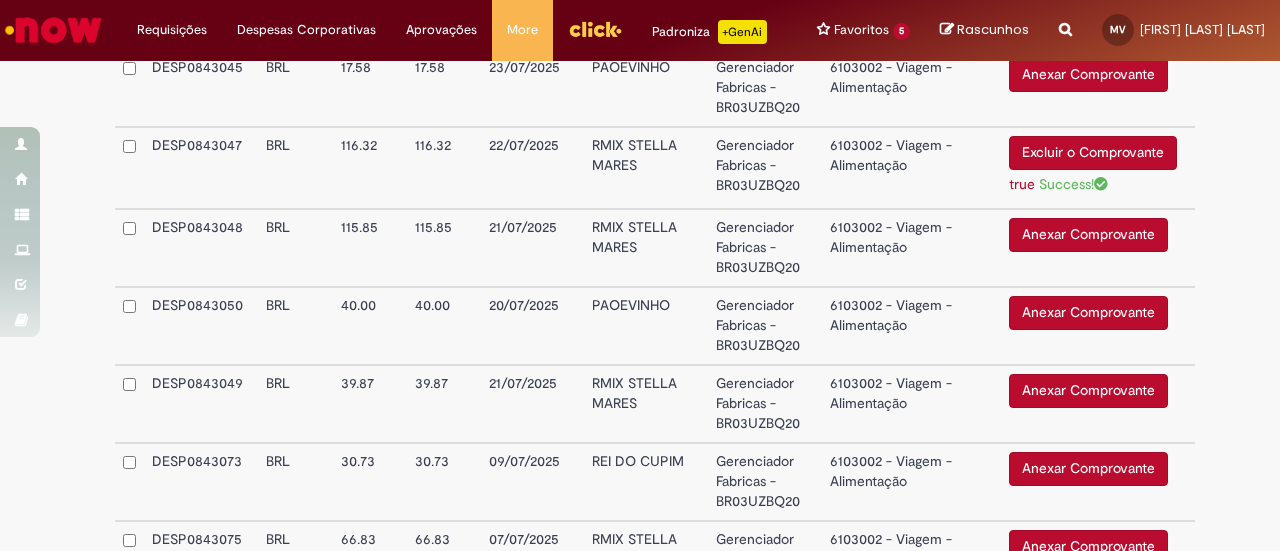 scroll, scrollTop: 3226, scrollLeft: 0, axis: vertical 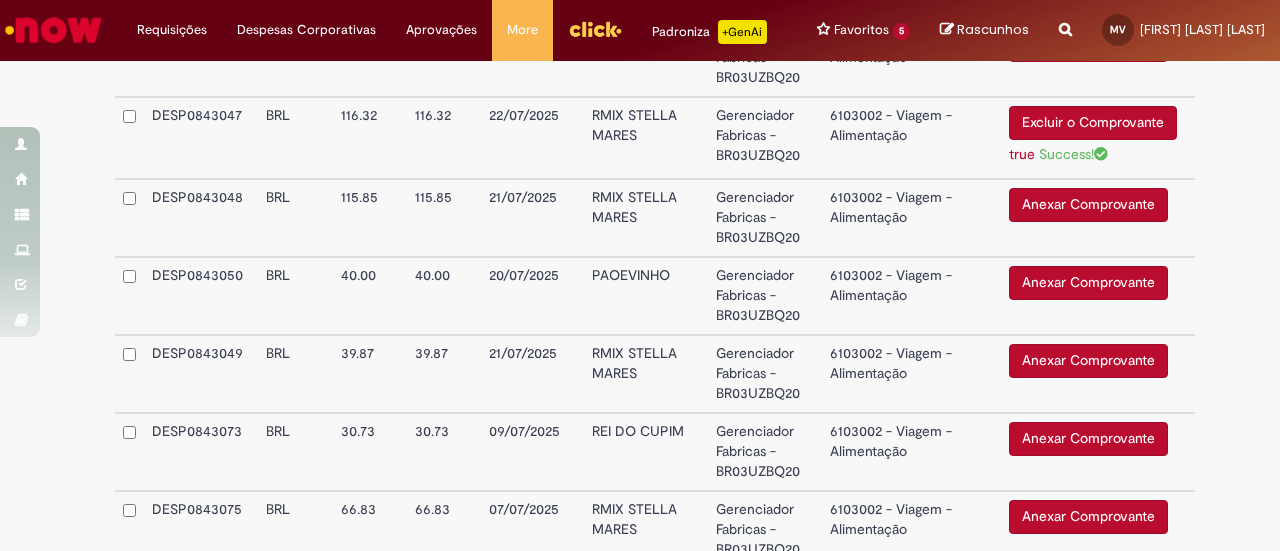click on "Anexar Comprovante" at bounding box center (1088, 205) 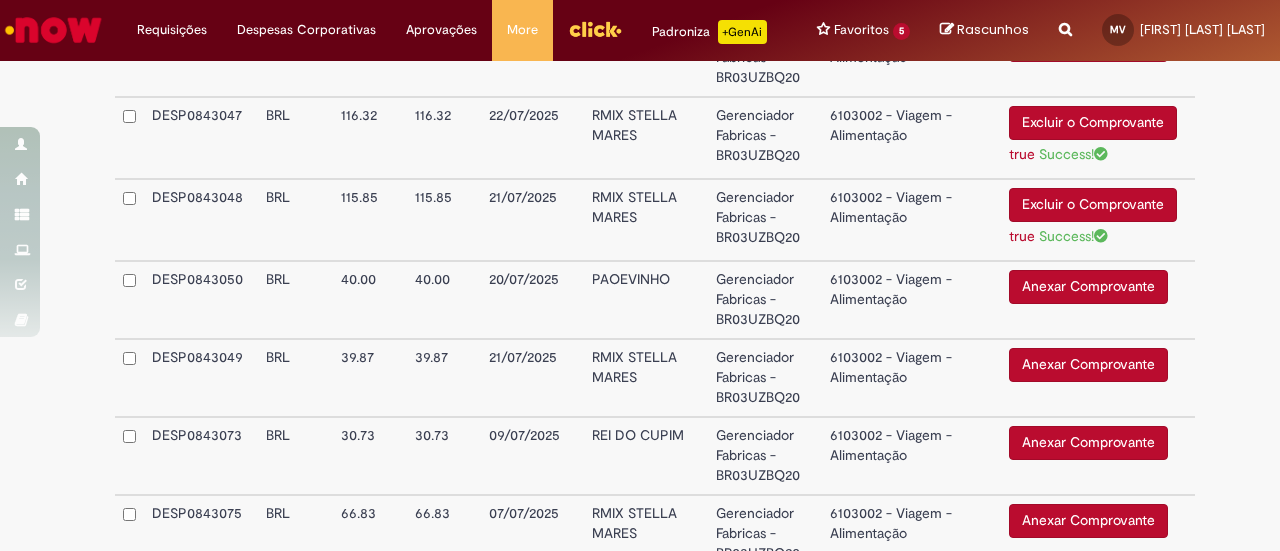 click on "Anexar Comprovante" at bounding box center [1088, 443] 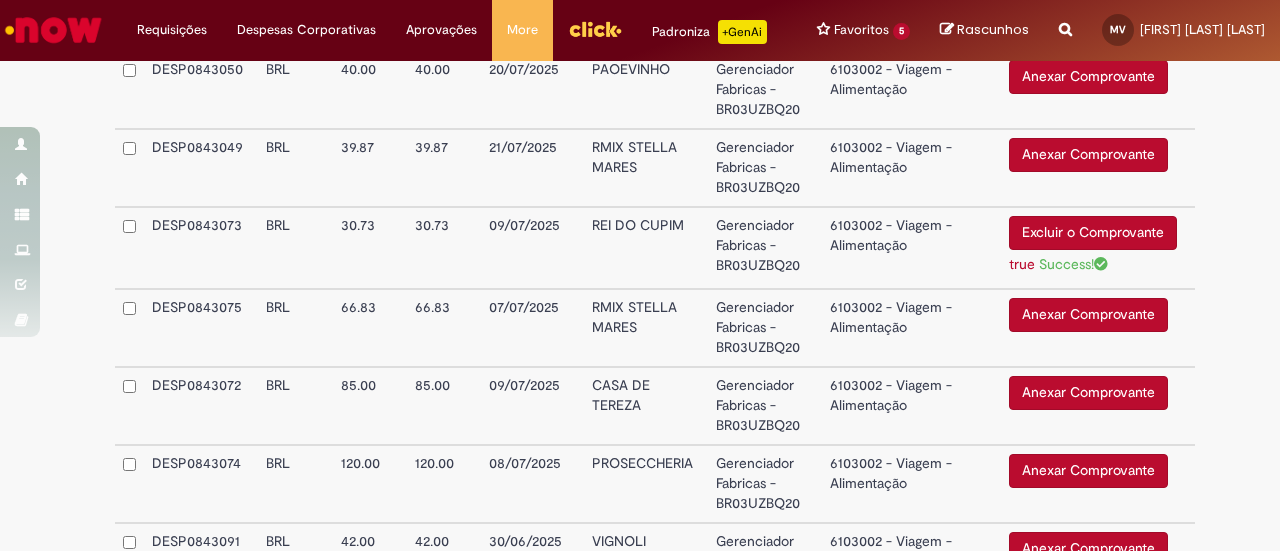 scroll, scrollTop: 3443, scrollLeft: 0, axis: vertical 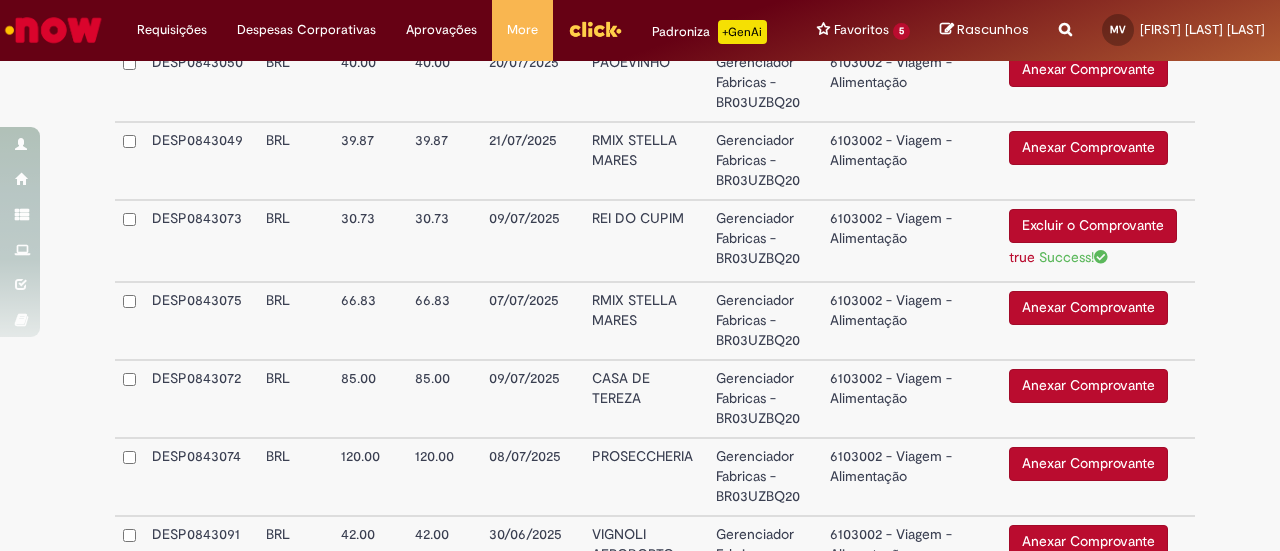 click on "Anexar Comprovante" at bounding box center [1088, 308] 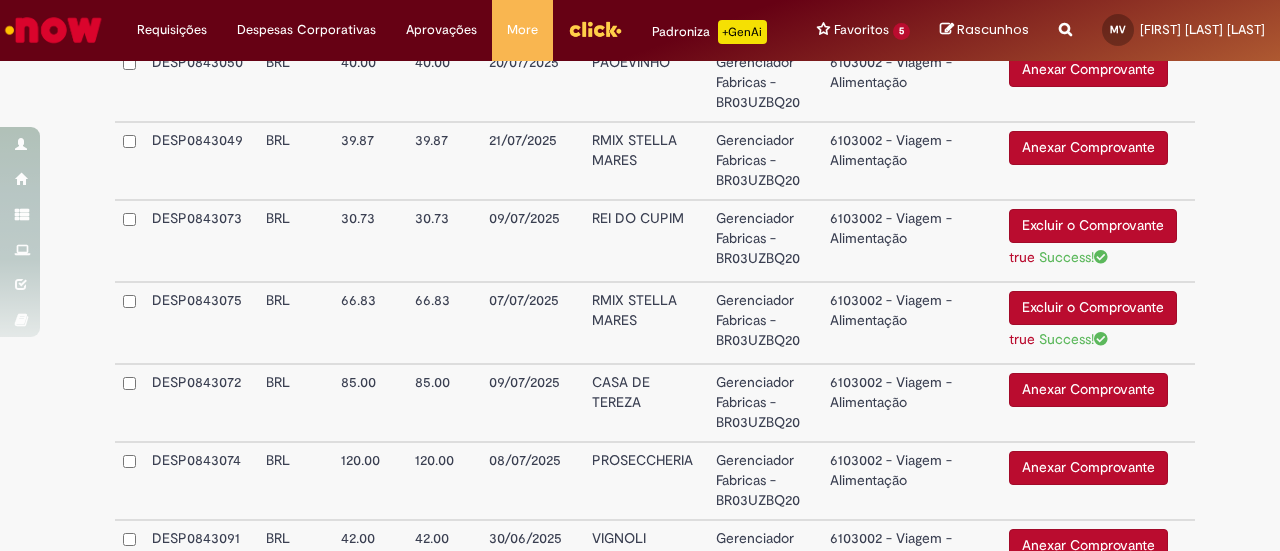 click on "Anexar Comprovante" at bounding box center [1088, 390] 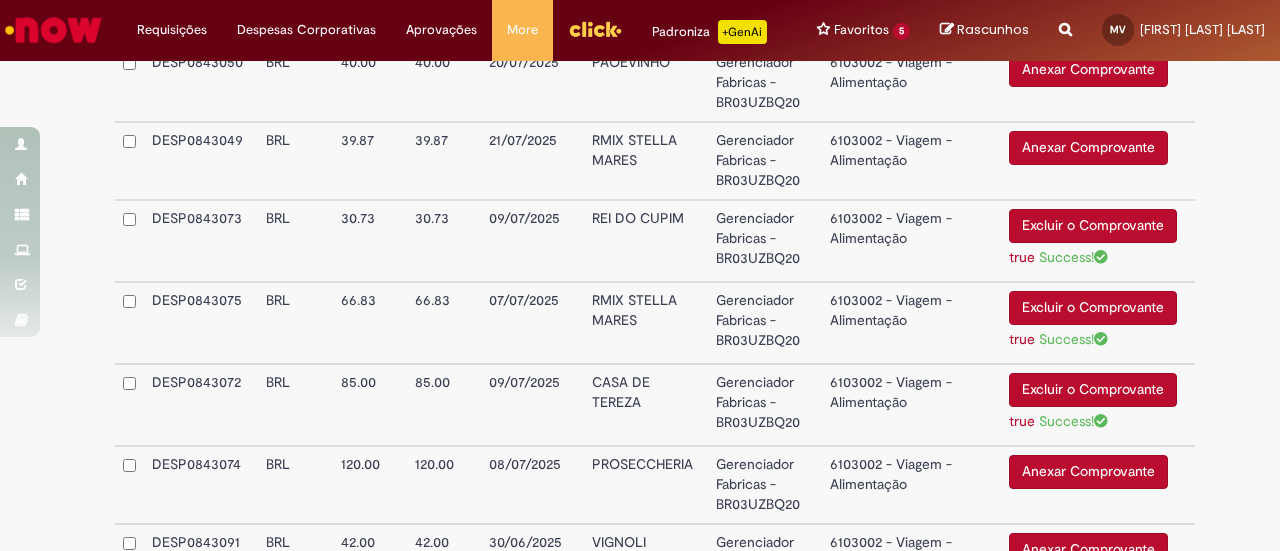 click on "Anexar Comprovante" at bounding box center (1088, 472) 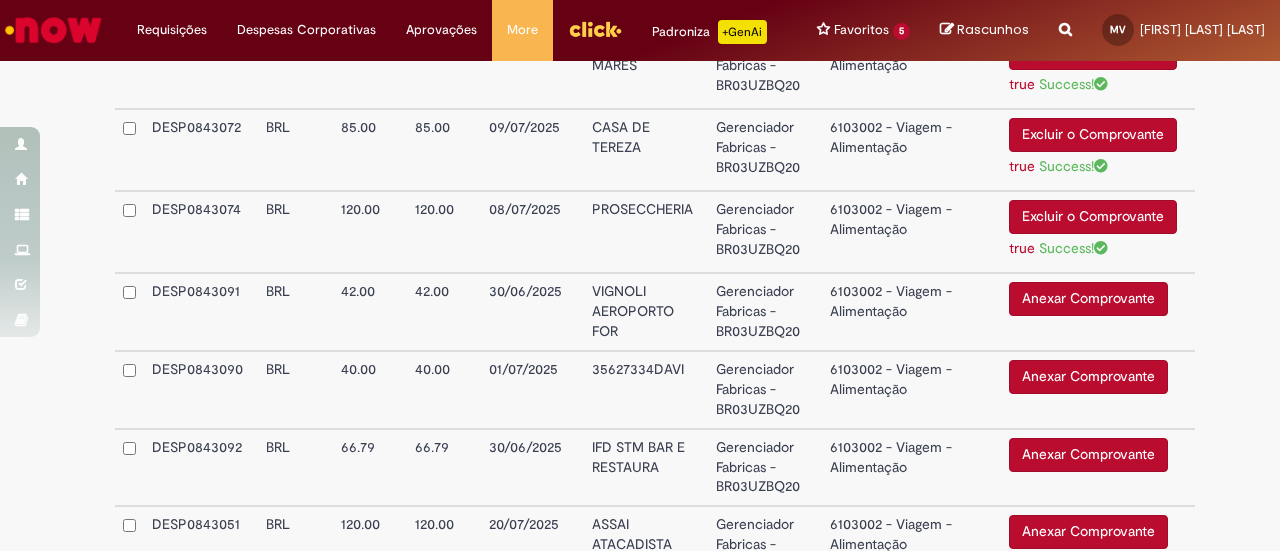 scroll, scrollTop: 3705, scrollLeft: 0, axis: vertical 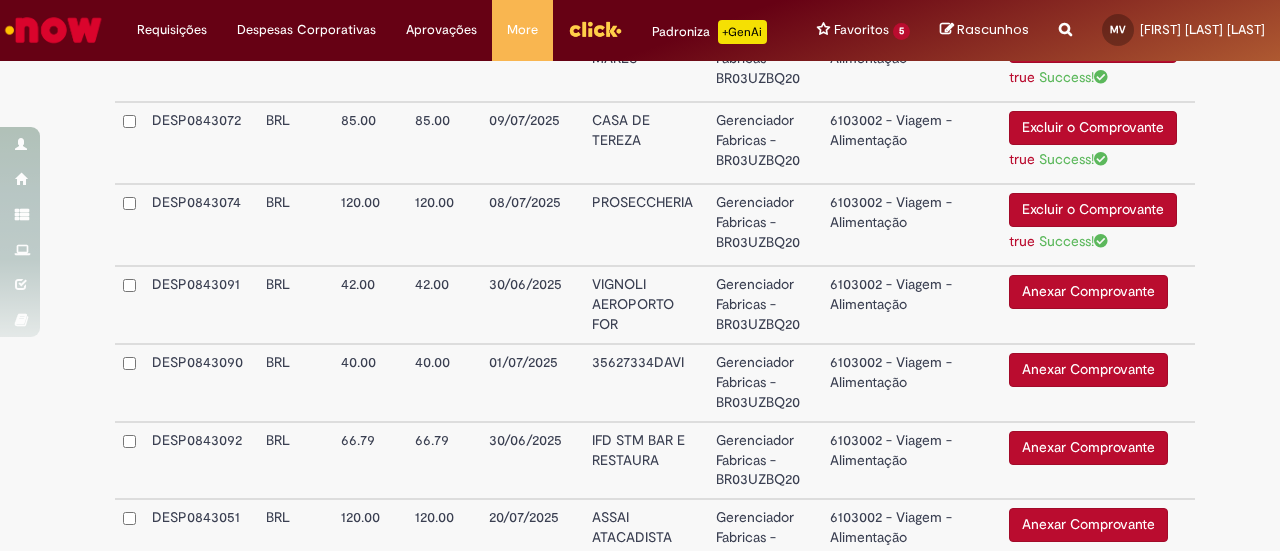 click on "Anexar Comprovante" at bounding box center [1088, 292] 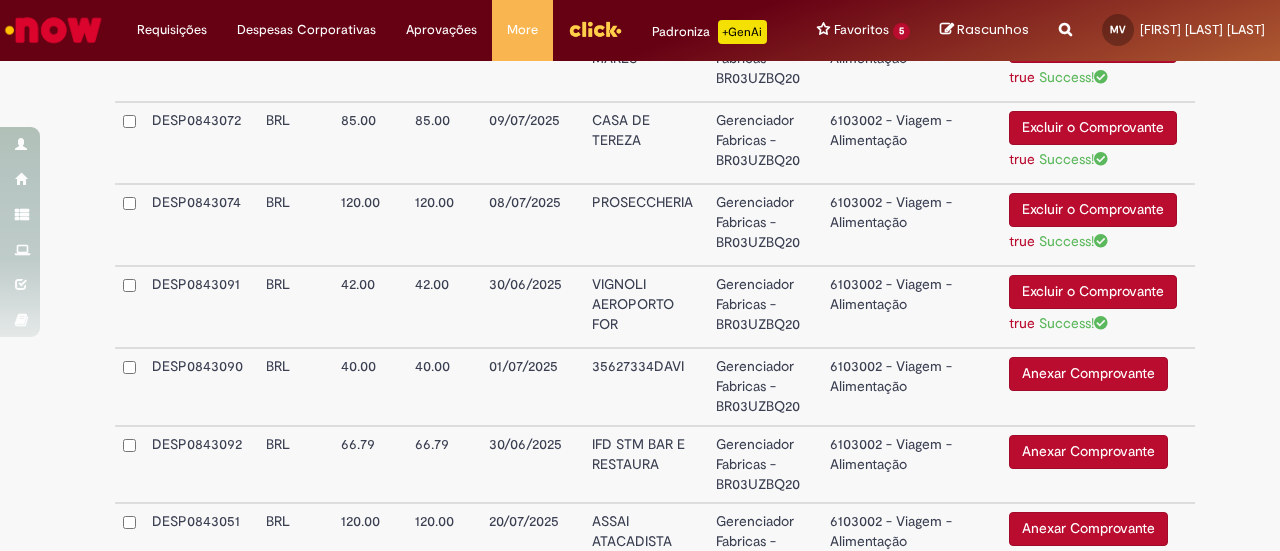 click on "Anexar Comprovante" at bounding box center [1088, 452] 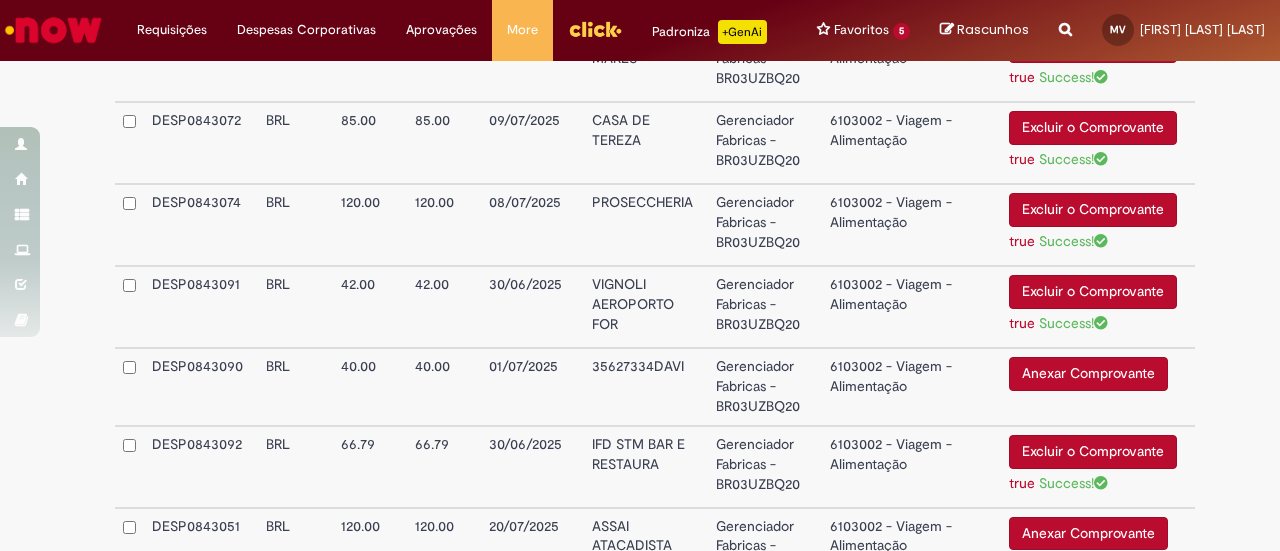 click on "Anexar Comprovante" at bounding box center (1088, 534) 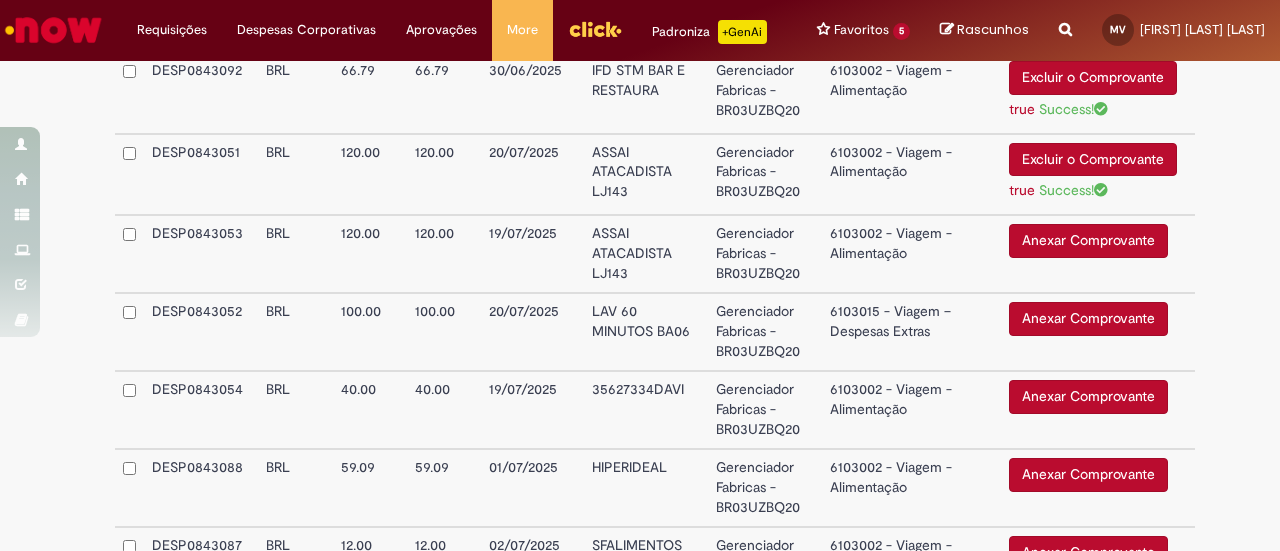 scroll, scrollTop: 4116, scrollLeft: 0, axis: vertical 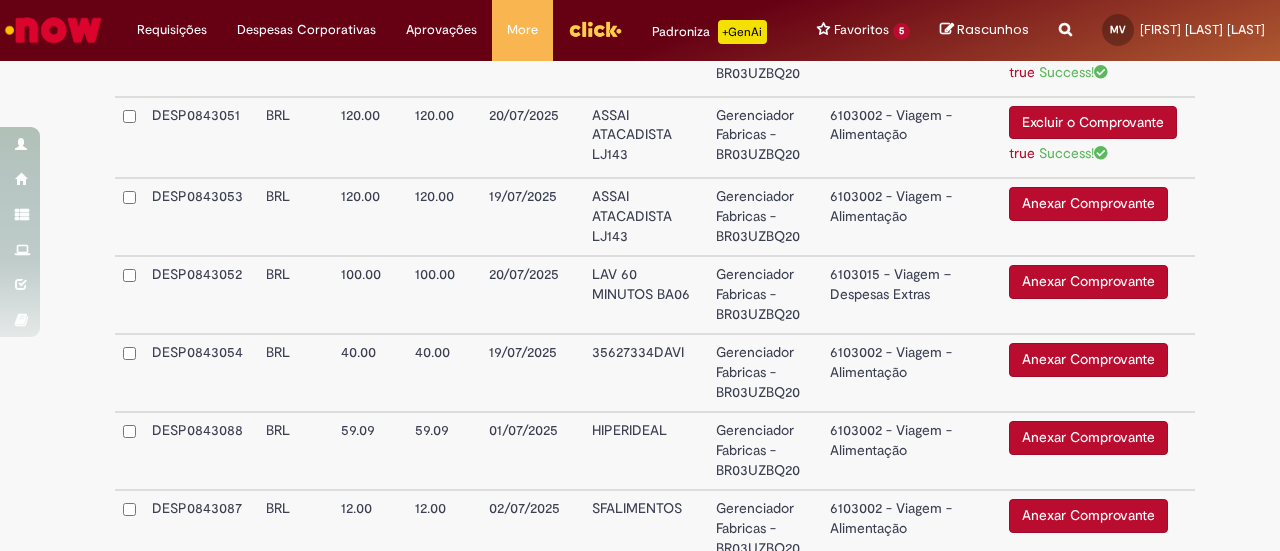 click on "Anexar Comprovante" at bounding box center (1088, 204) 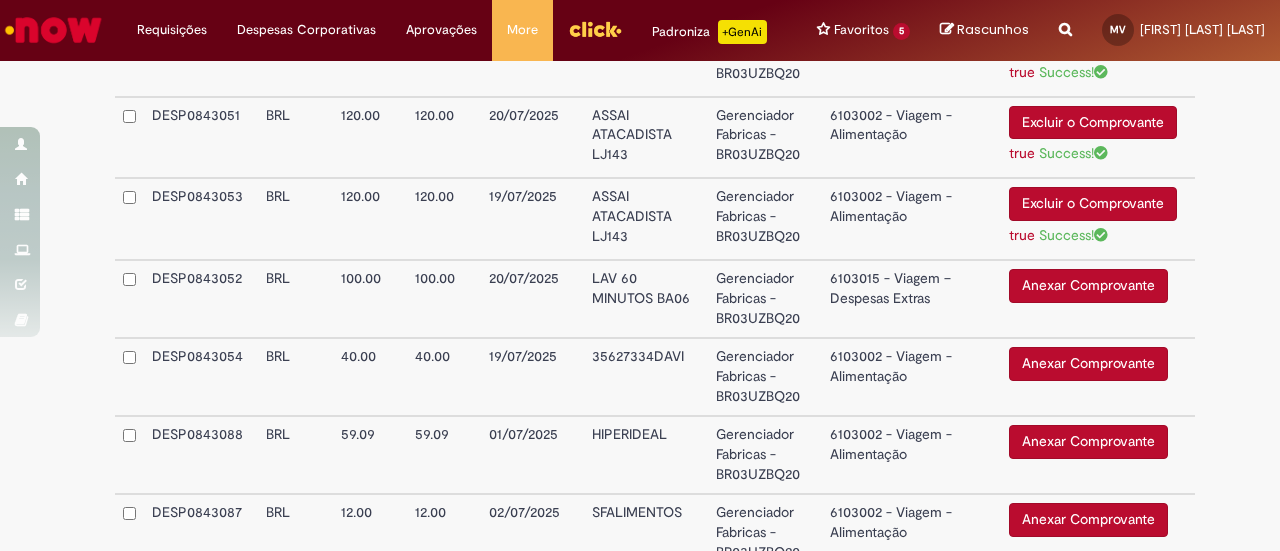 click on "Anexar Comprovante" at bounding box center (1088, 442) 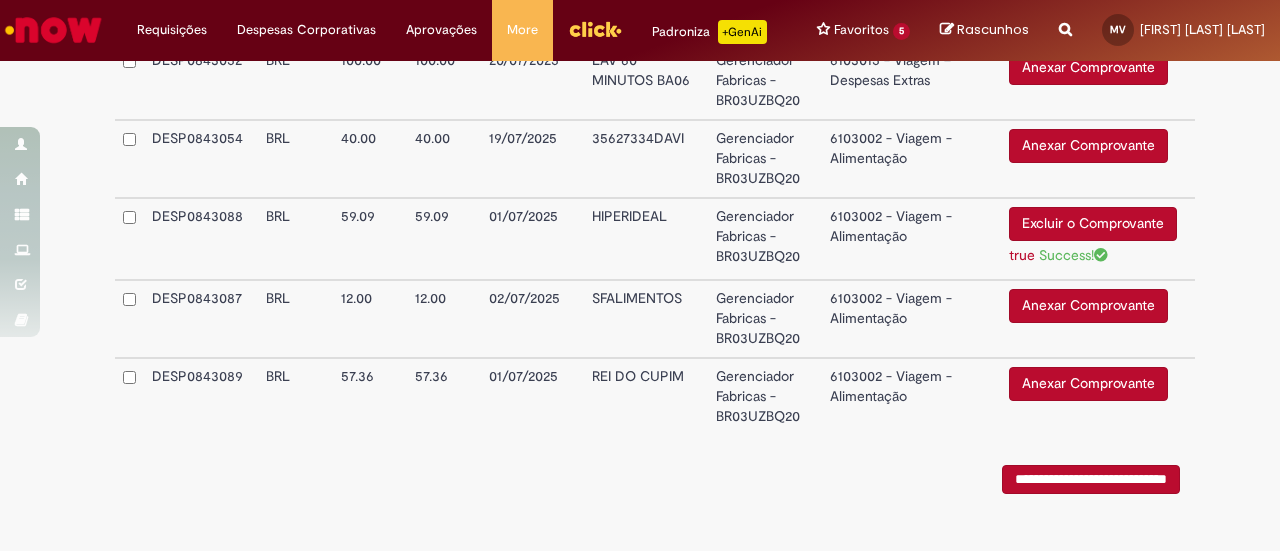 scroll, scrollTop: 4372, scrollLeft: 0, axis: vertical 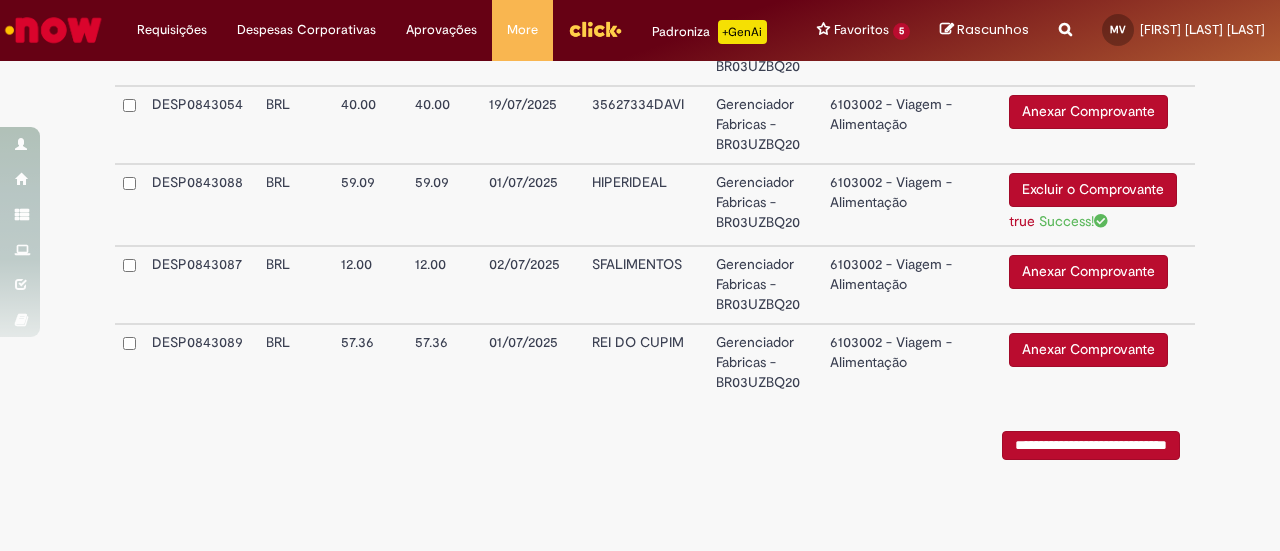 click on "Anexar Comprovante" at bounding box center [1088, 350] 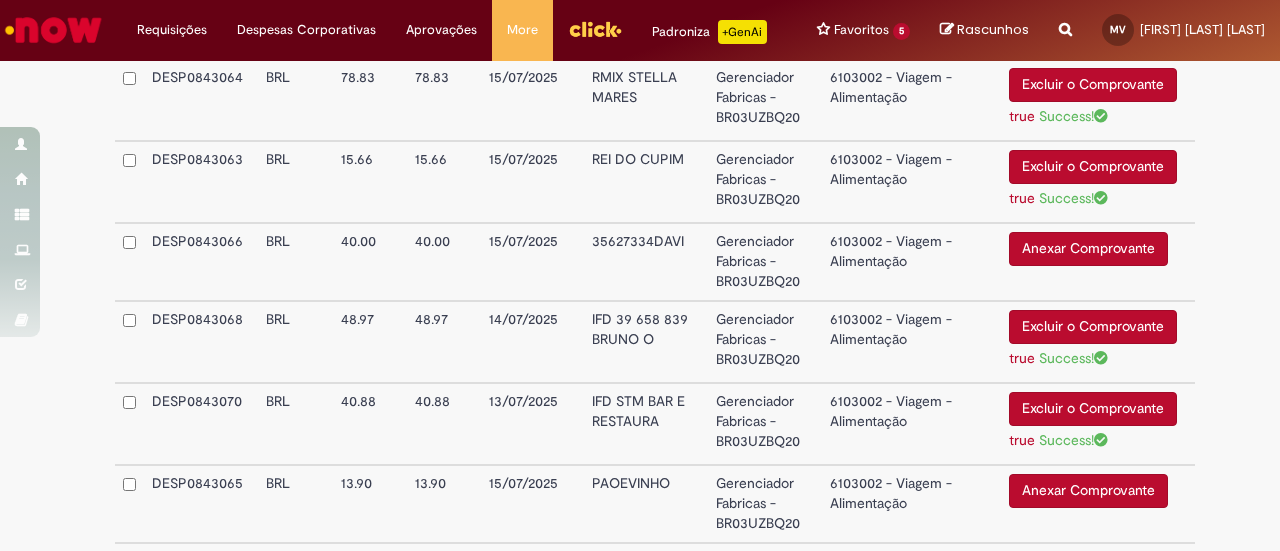 scroll, scrollTop: 816, scrollLeft: 0, axis: vertical 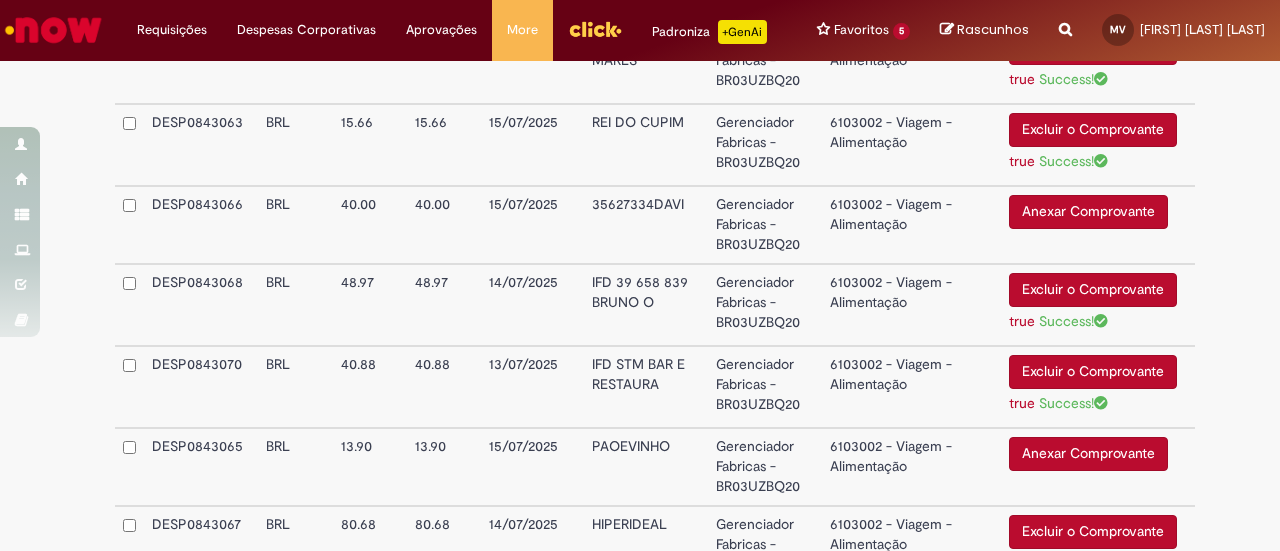 click on "Anexar Comprovante" at bounding box center (1088, 454) 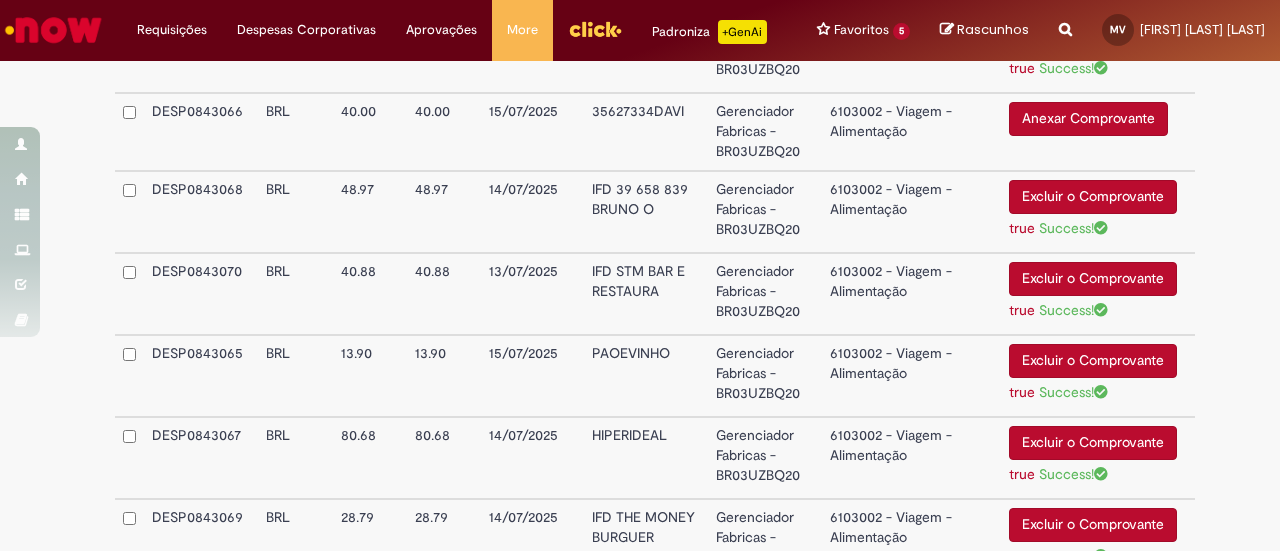 scroll, scrollTop: 916, scrollLeft: 0, axis: vertical 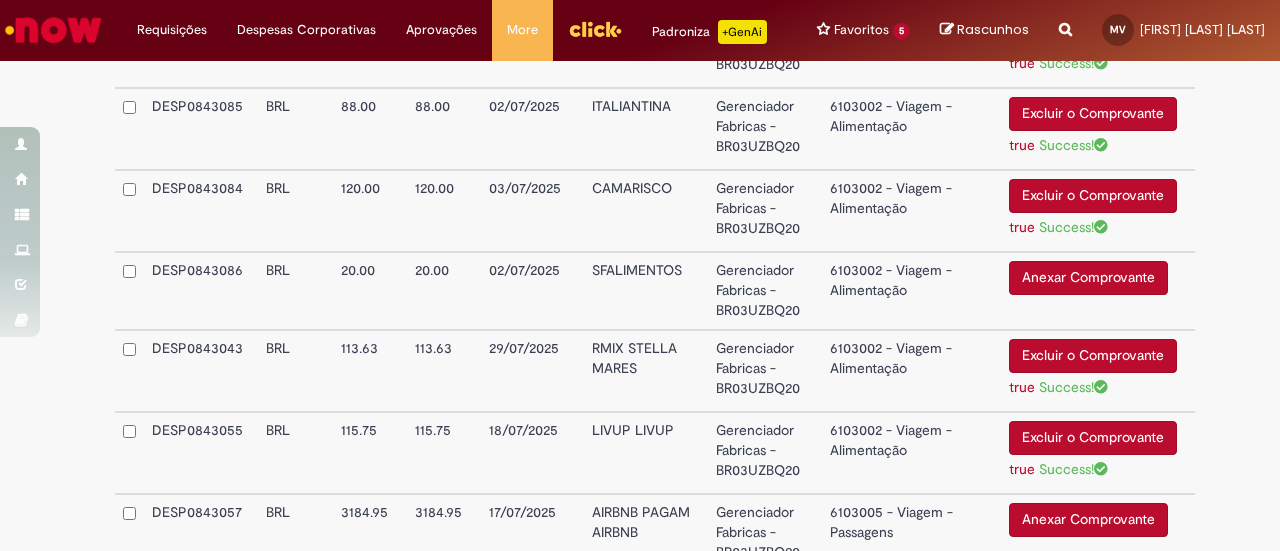 click on "Anexar Comprovante" at bounding box center [1088, 278] 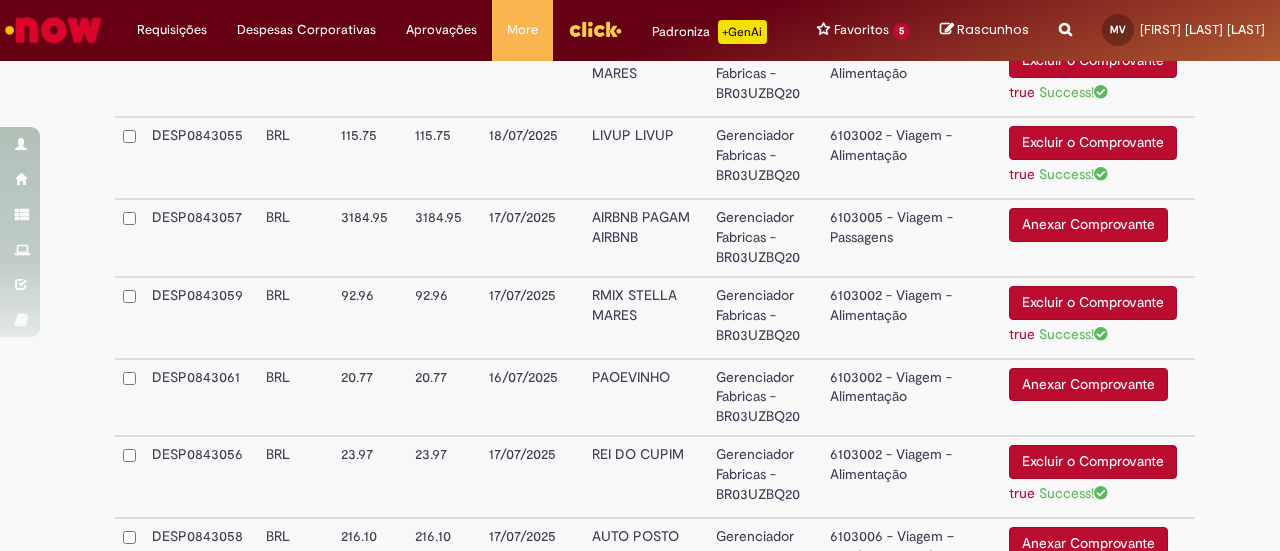 scroll, scrollTop: 1868, scrollLeft: 0, axis: vertical 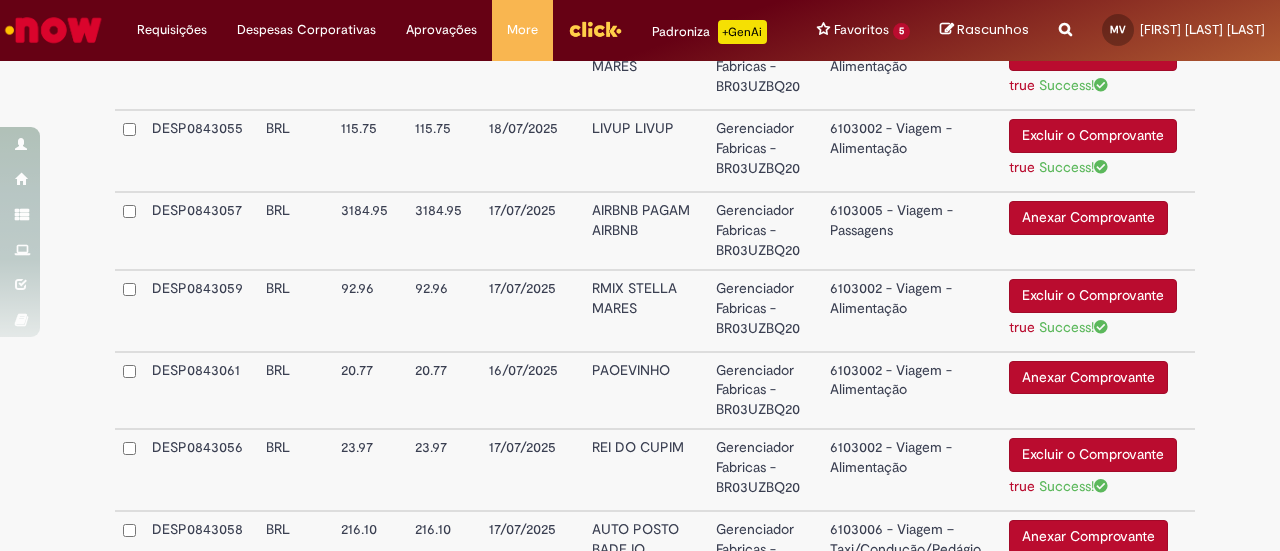 click on "Anexar Comprovante" at bounding box center [1088, 218] 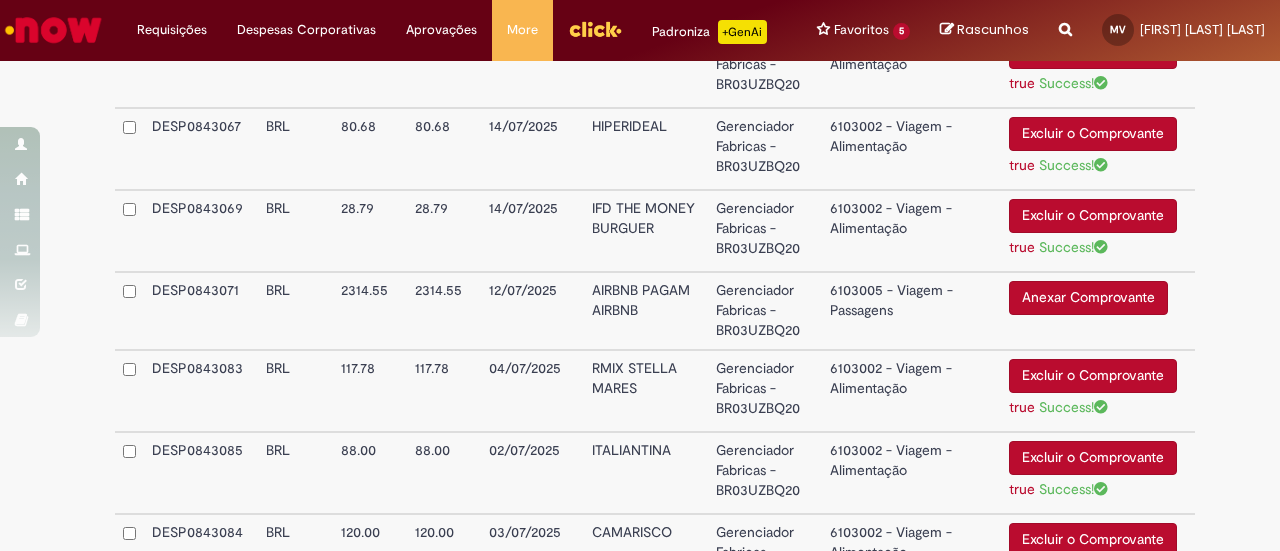 scroll, scrollTop: 1196, scrollLeft: 0, axis: vertical 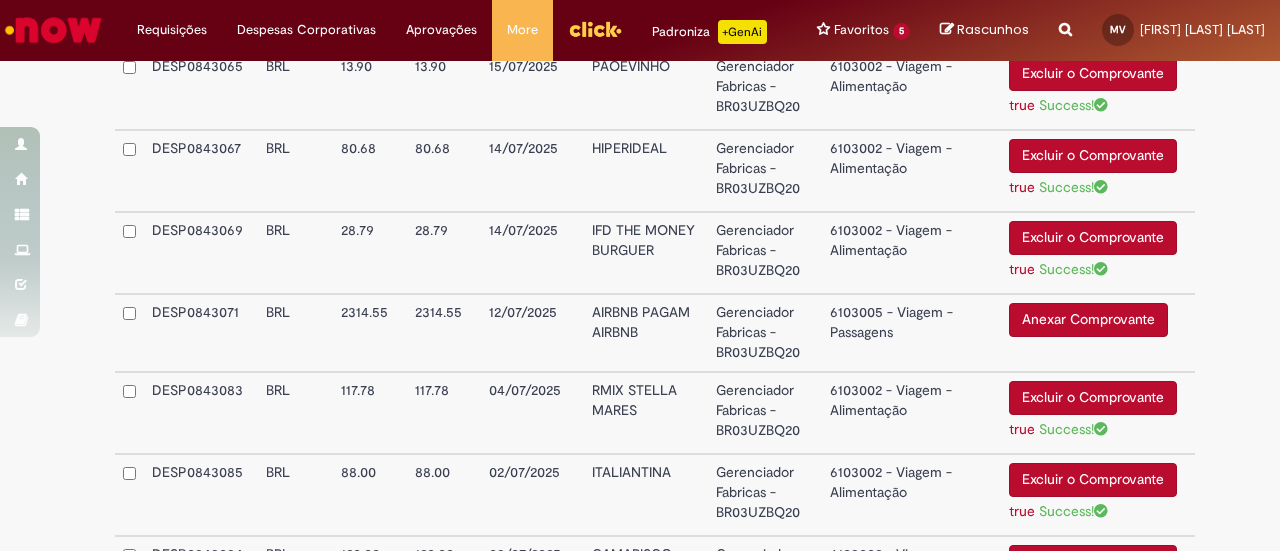 click on "Anexar Comprovante    Excluir o Comprovante" at bounding box center (1098, 333) 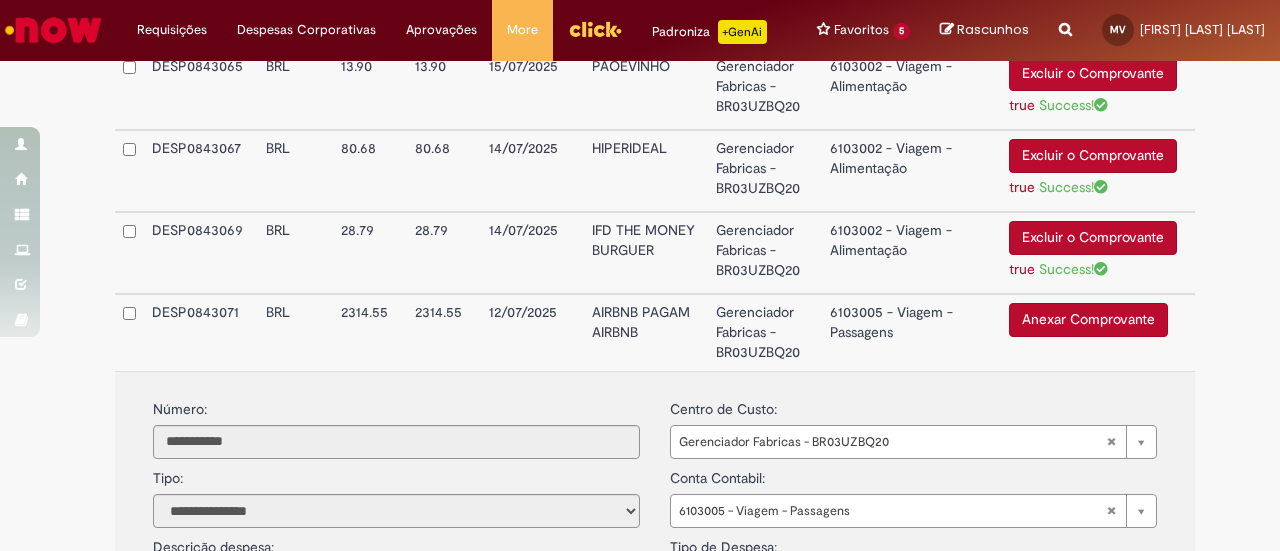 click on "Anexar Comprovante" at bounding box center [1088, 320] 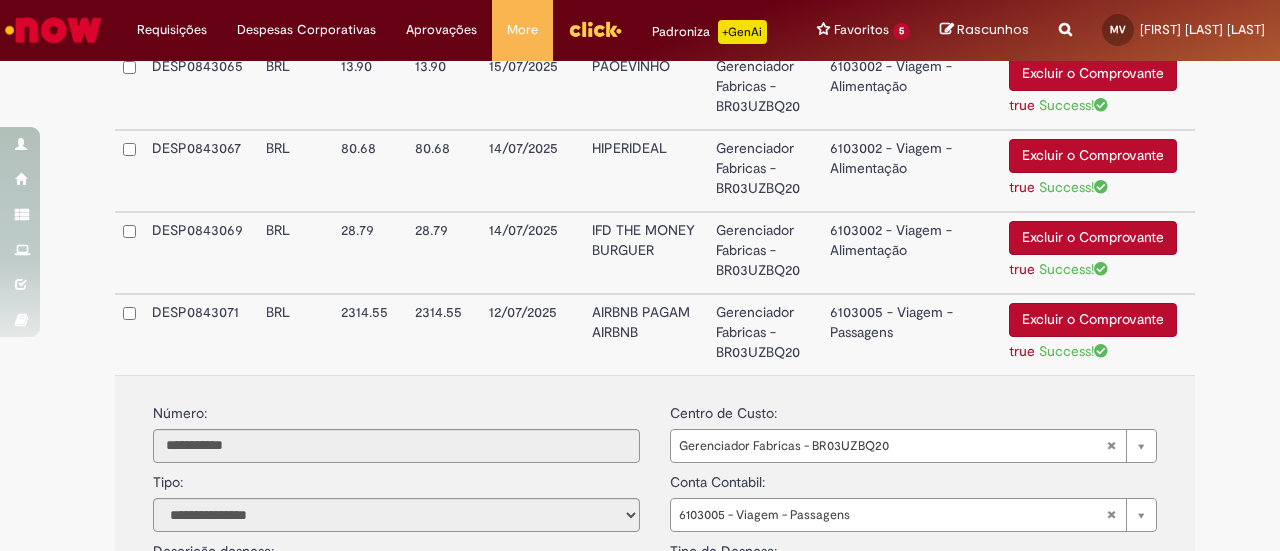 click on "6103005 - Viagem - Passagens" at bounding box center [911, 334] 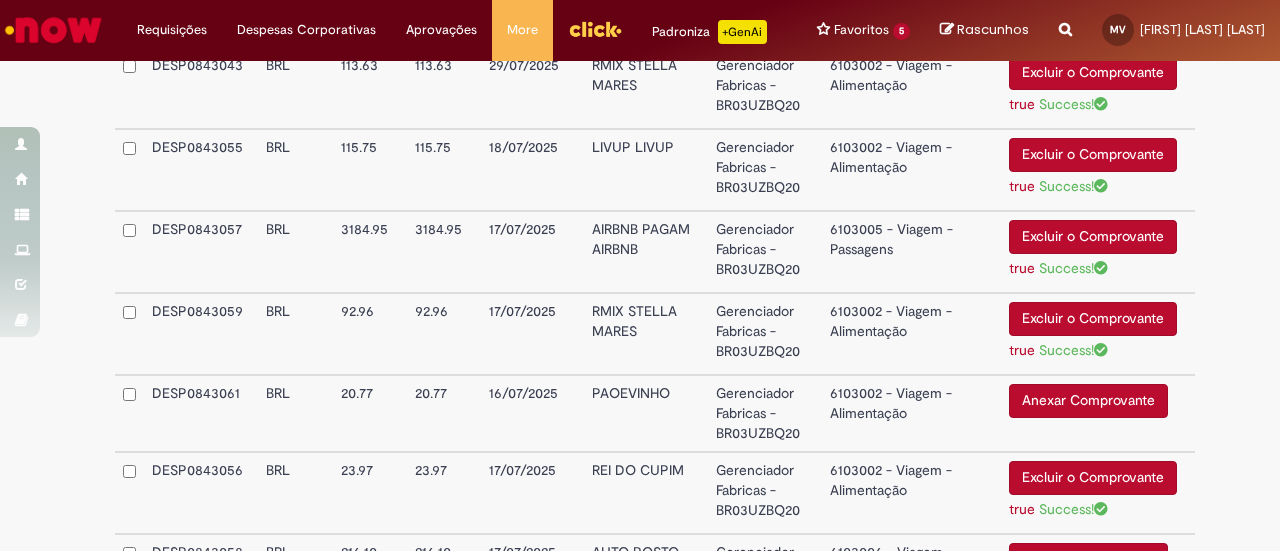 scroll, scrollTop: 1934, scrollLeft: 0, axis: vertical 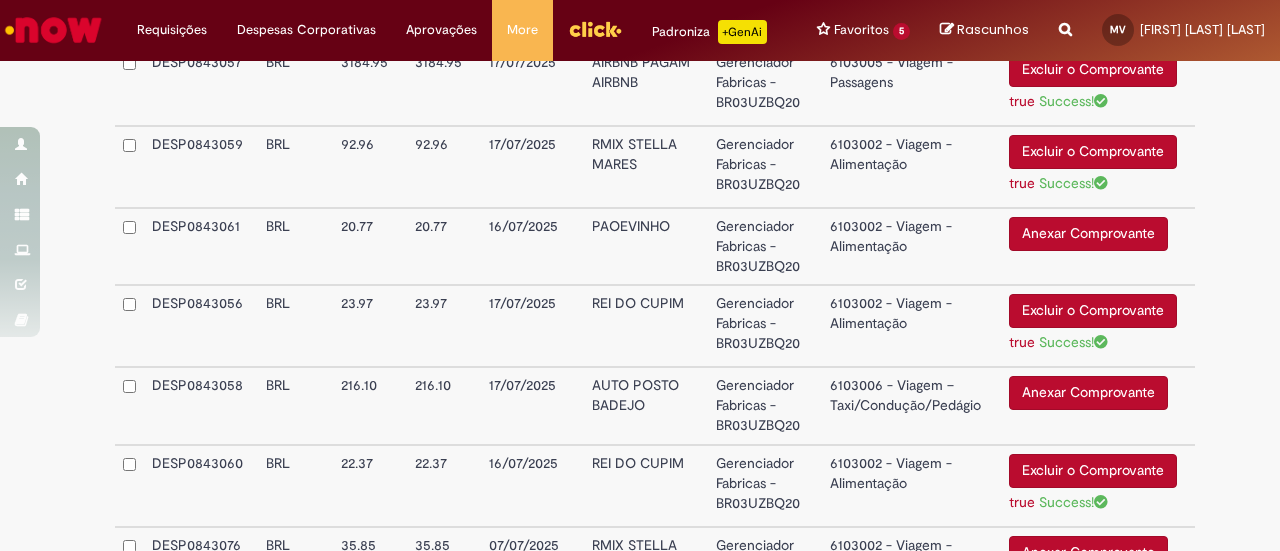 click on "Anexar Comprovante" at bounding box center [1088, 234] 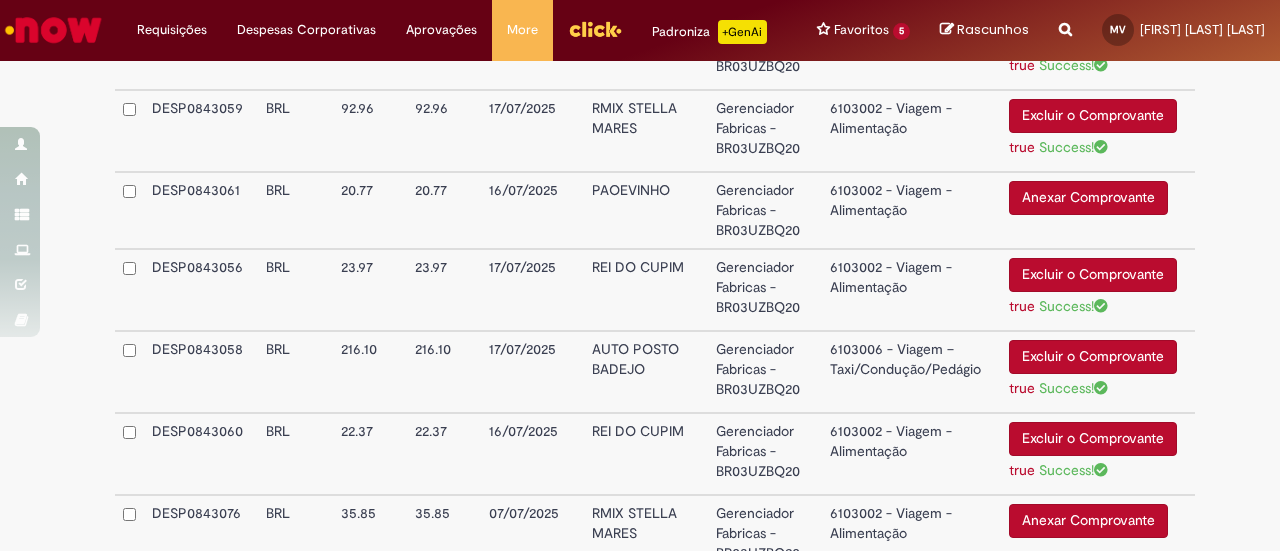 scroll, scrollTop: 2060, scrollLeft: 0, axis: vertical 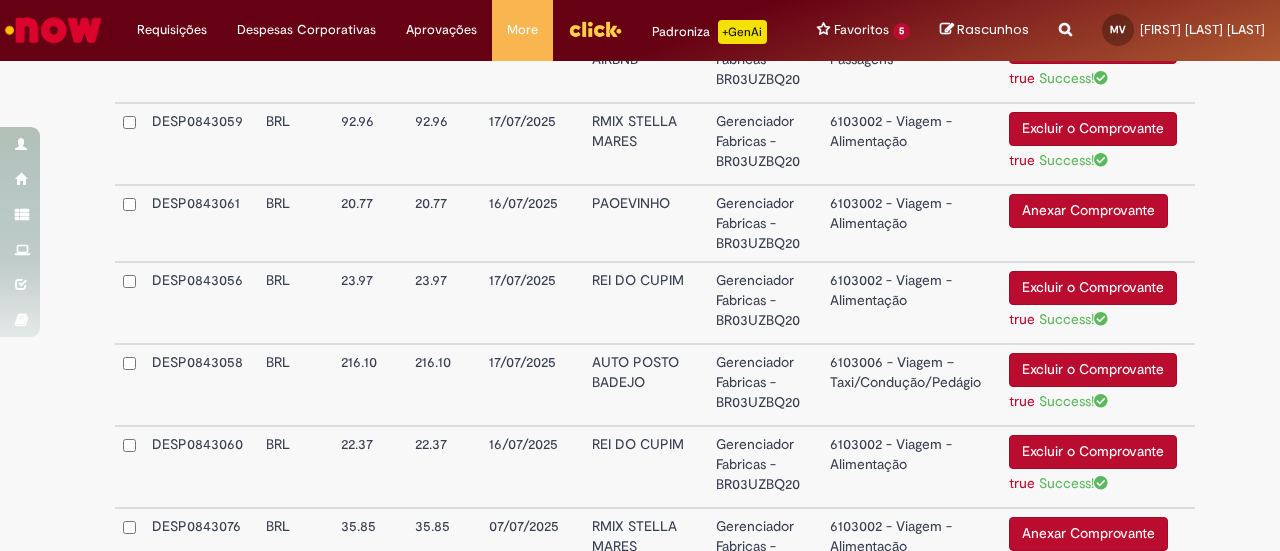 click on "Anexar Comprovante" at bounding box center (1088, 211) 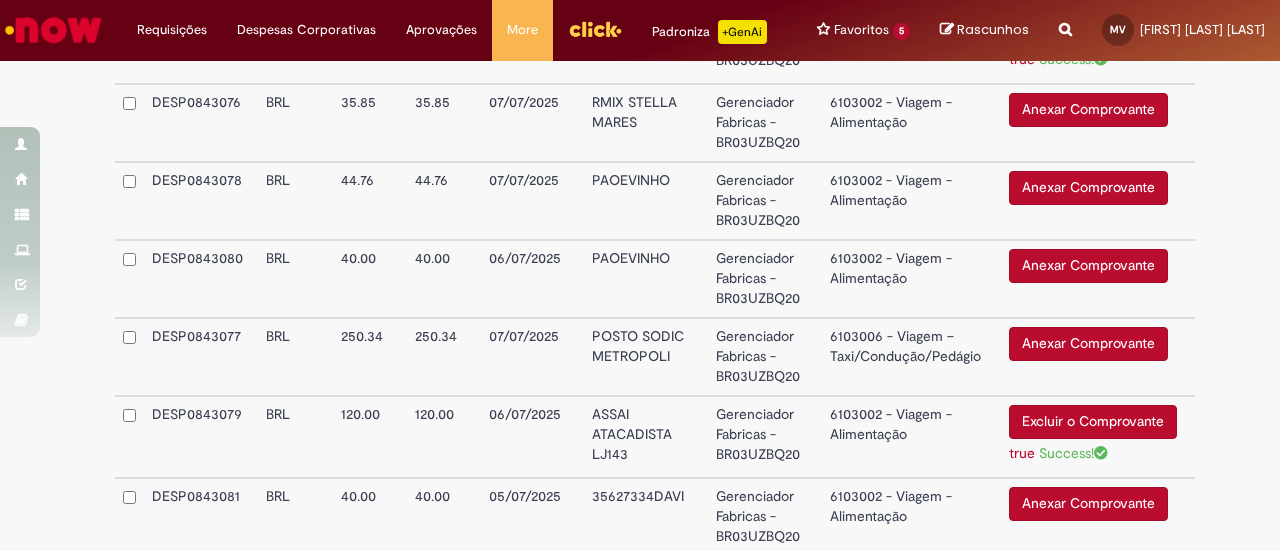 scroll, scrollTop: 2478, scrollLeft: 0, axis: vertical 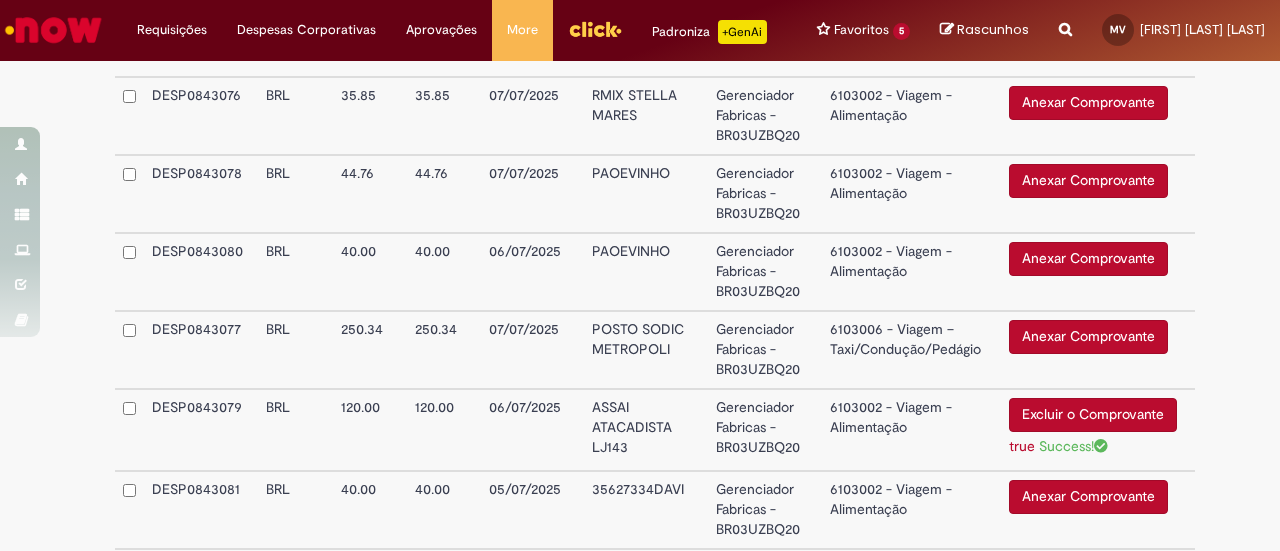 click on "Anexar Comprovante" at bounding box center [1088, 337] 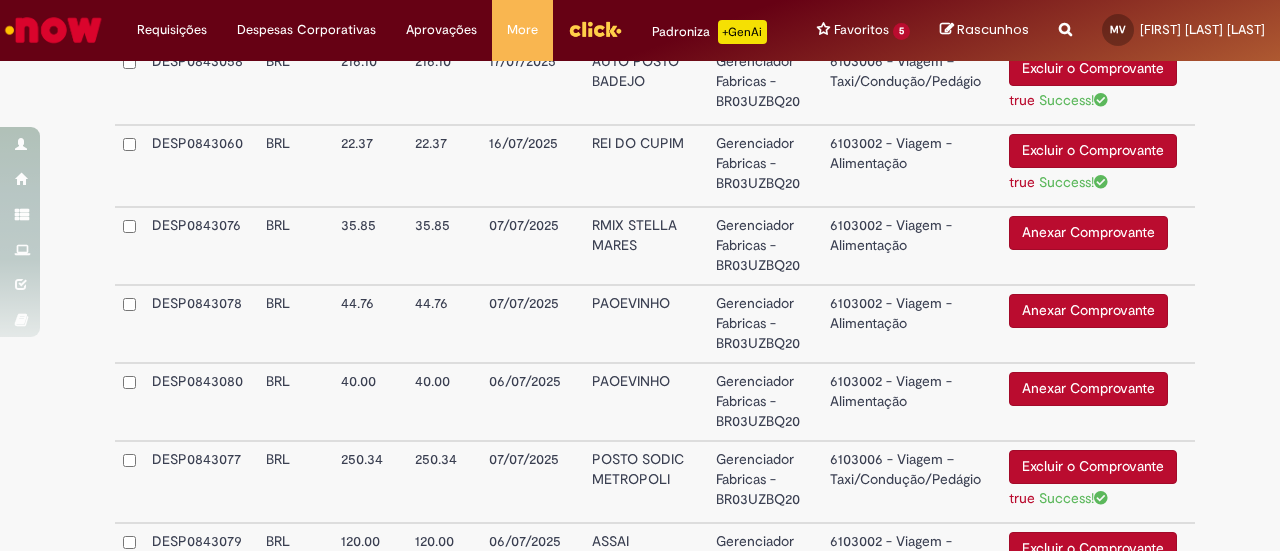 scroll, scrollTop: 2340, scrollLeft: 0, axis: vertical 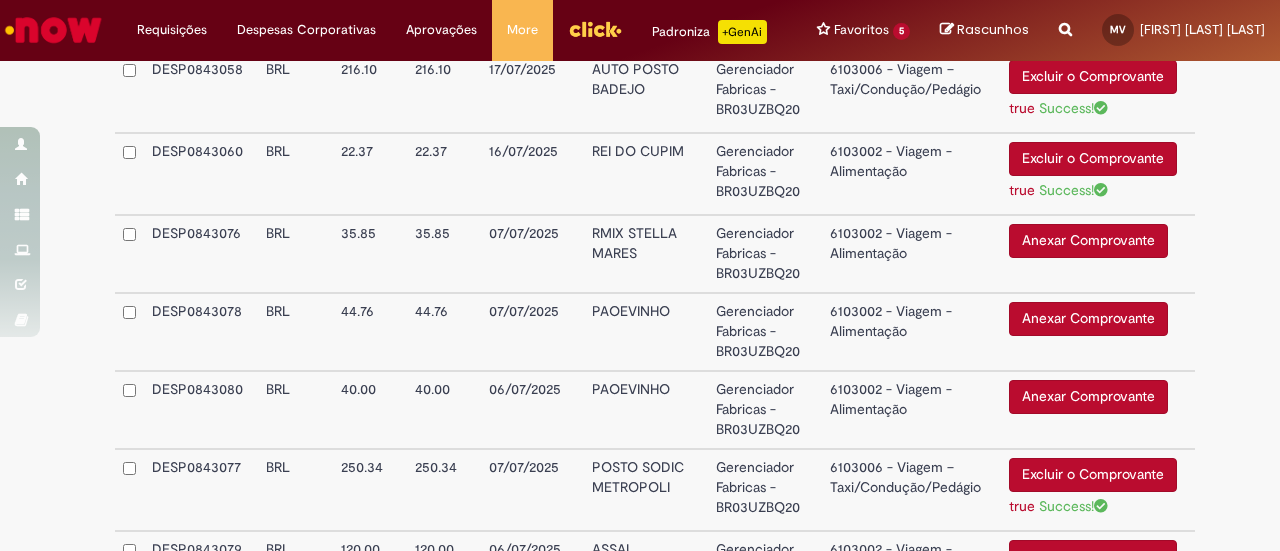 click on "Anexar Comprovante" at bounding box center [1088, 319] 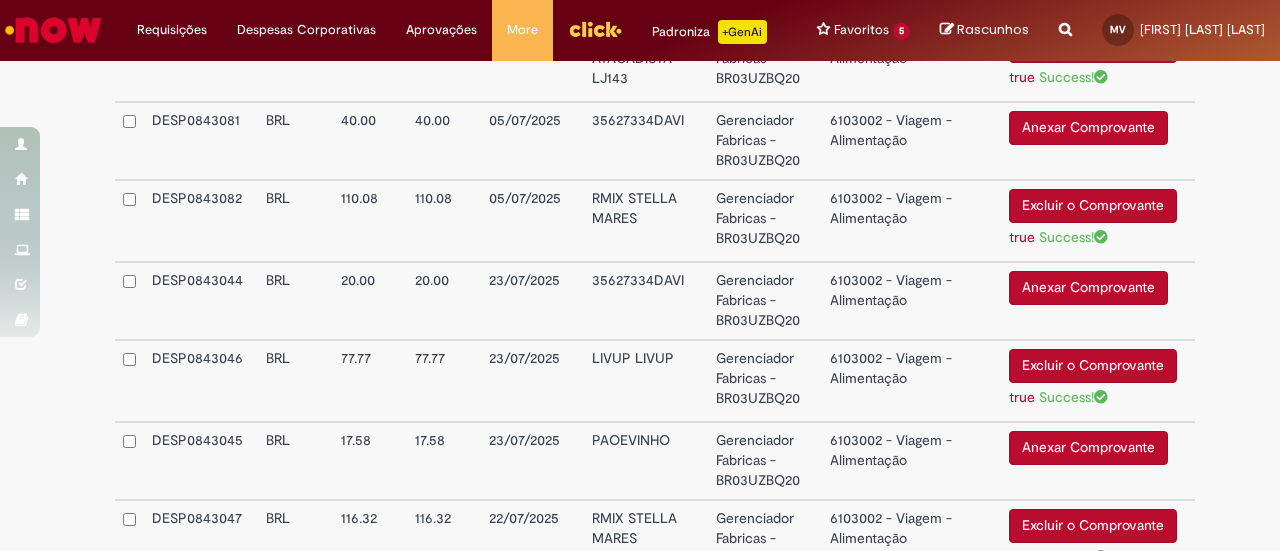 scroll, scrollTop: 2874, scrollLeft: 0, axis: vertical 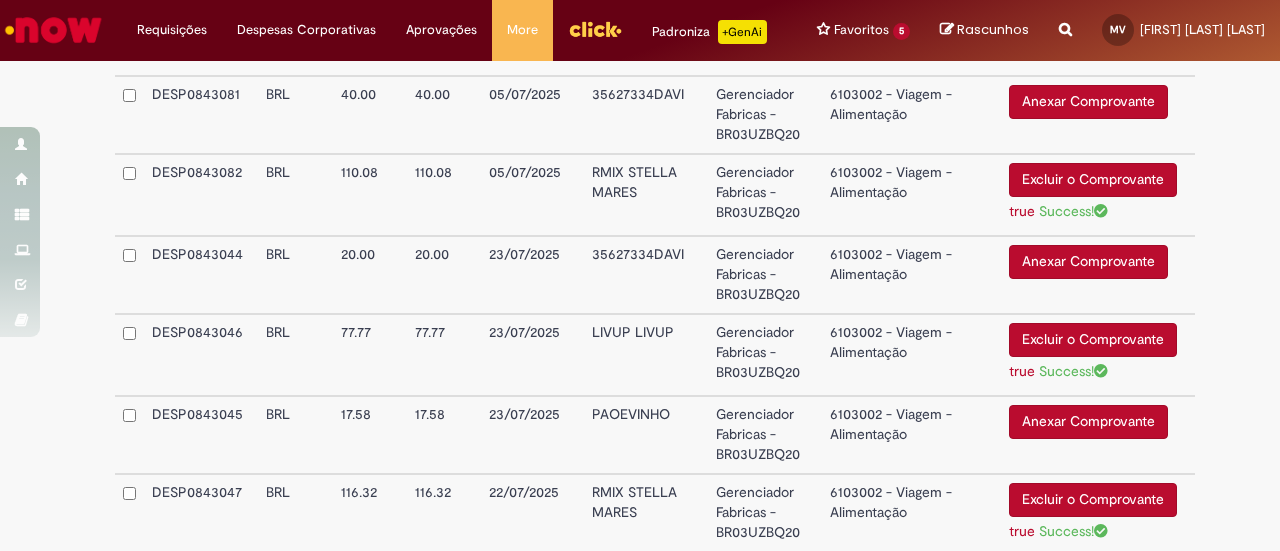 click on "Anexar Comprovante" at bounding box center [1088, 262] 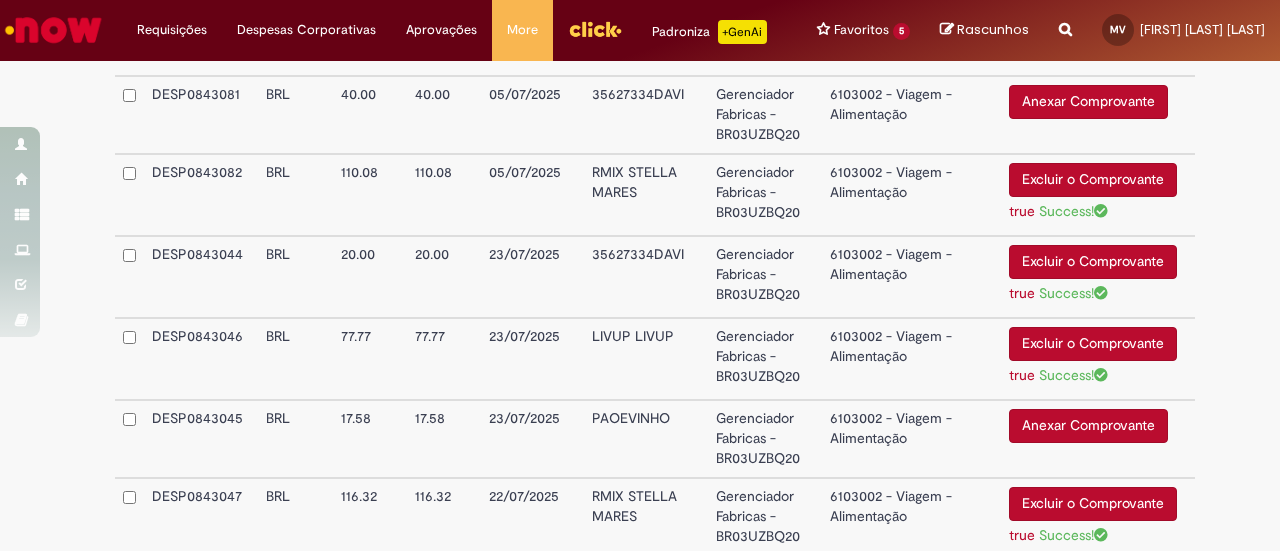 click on "Anexar Comprovante" at bounding box center [1088, 426] 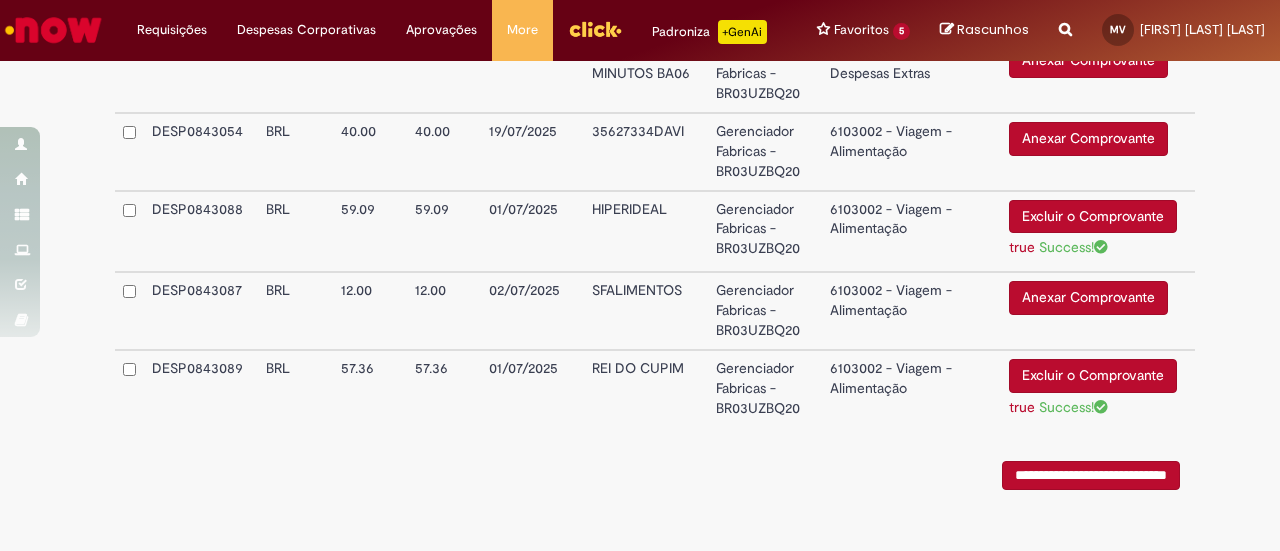 scroll, scrollTop: 4401, scrollLeft: 0, axis: vertical 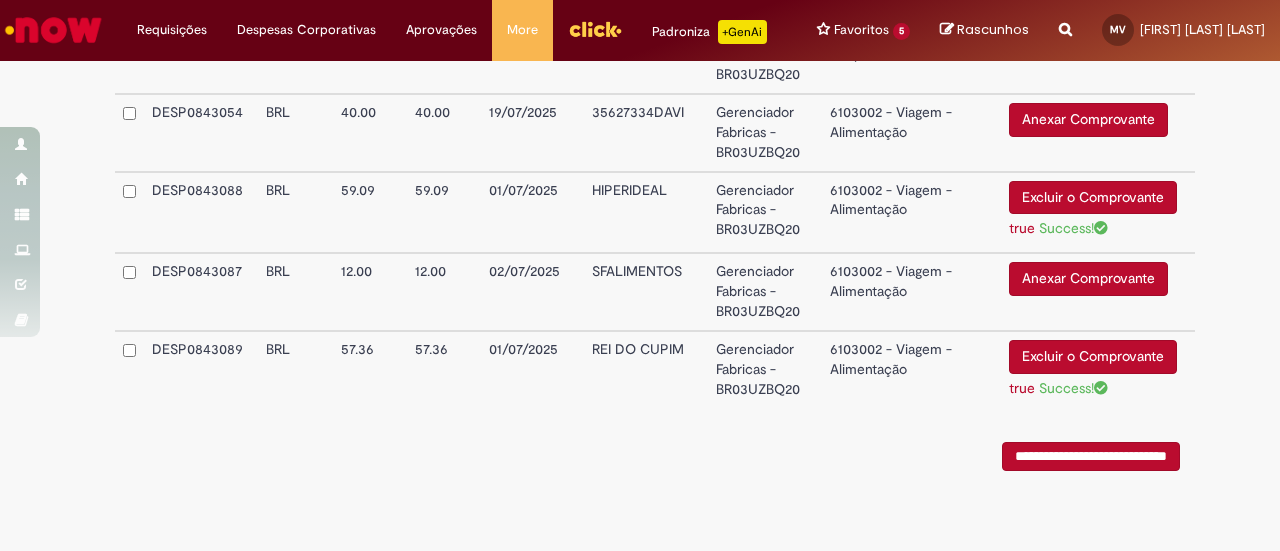 click on "Anexar Comprovante" at bounding box center [1088, 279] 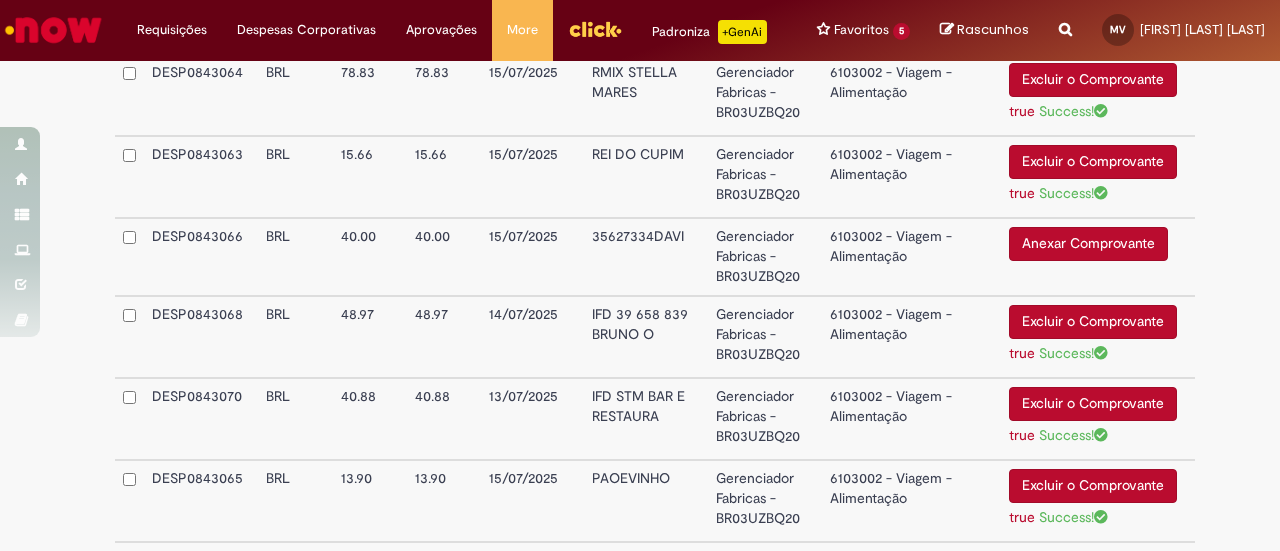 scroll, scrollTop: 828, scrollLeft: 0, axis: vertical 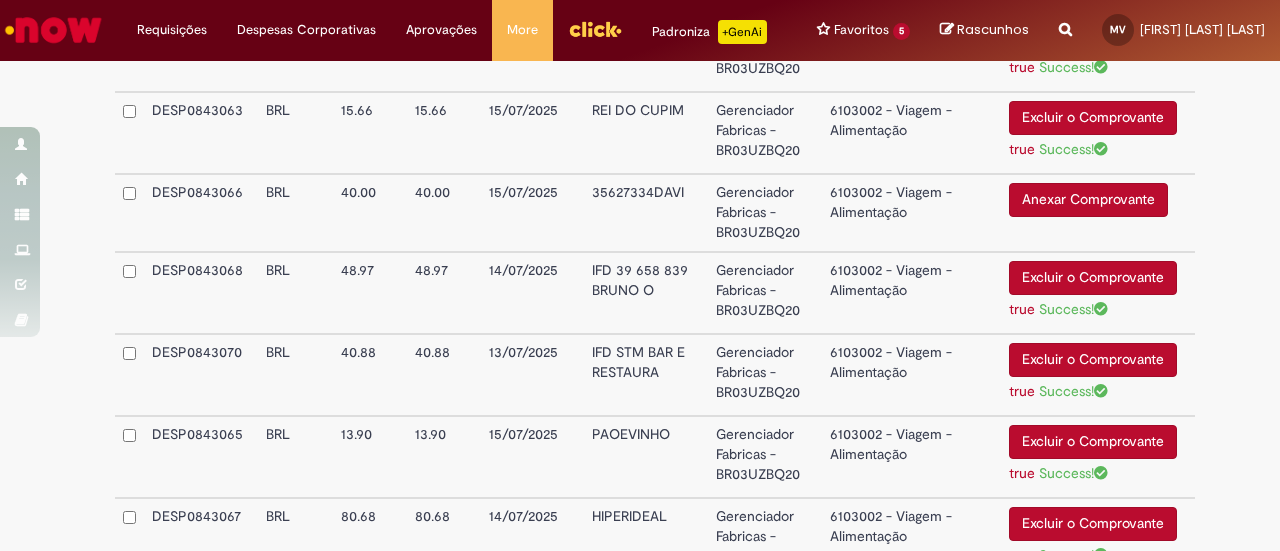 click on "Anexar Comprovante" at bounding box center [1088, 200] 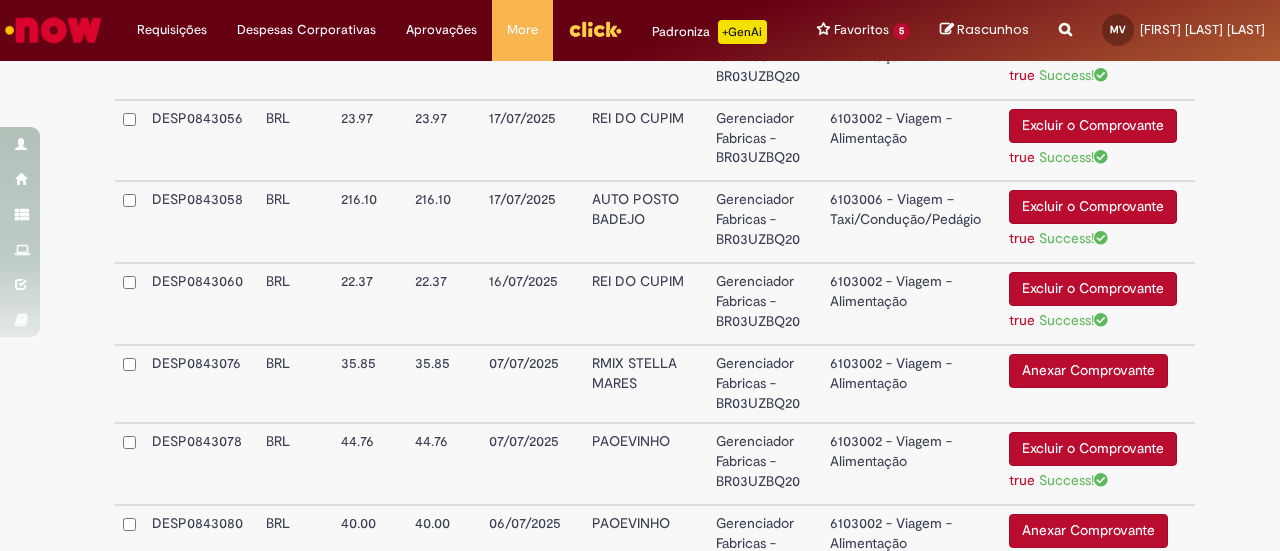 scroll, scrollTop: 2222, scrollLeft: 0, axis: vertical 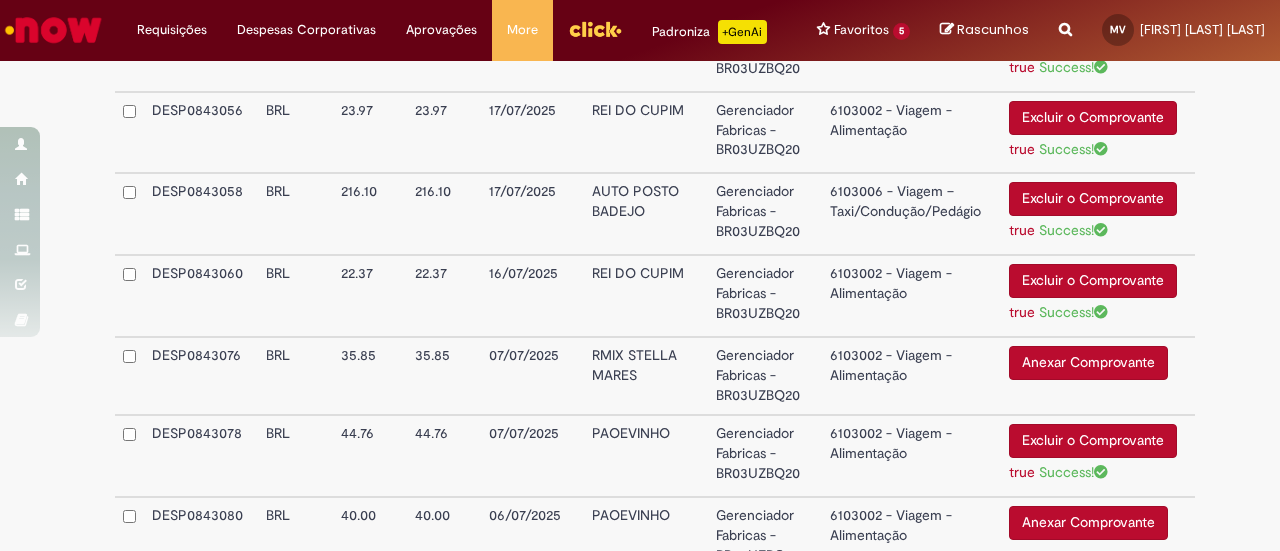 click on "Anexar Comprovante" at bounding box center [1088, 363] 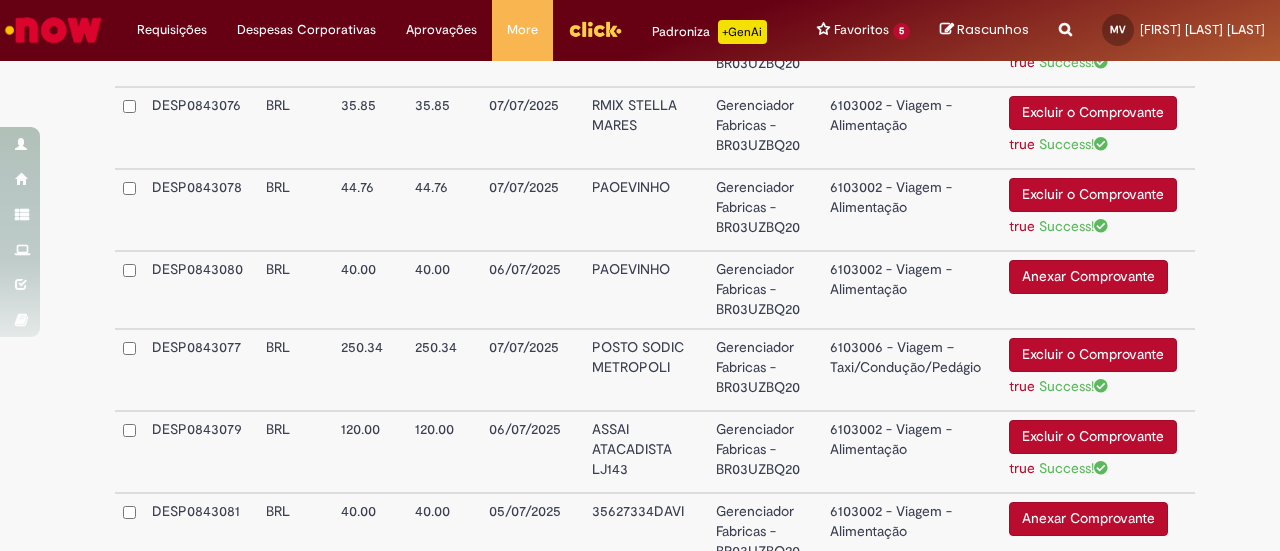 scroll, scrollTop: 2488, scrollLeft: 0, axis: vertical 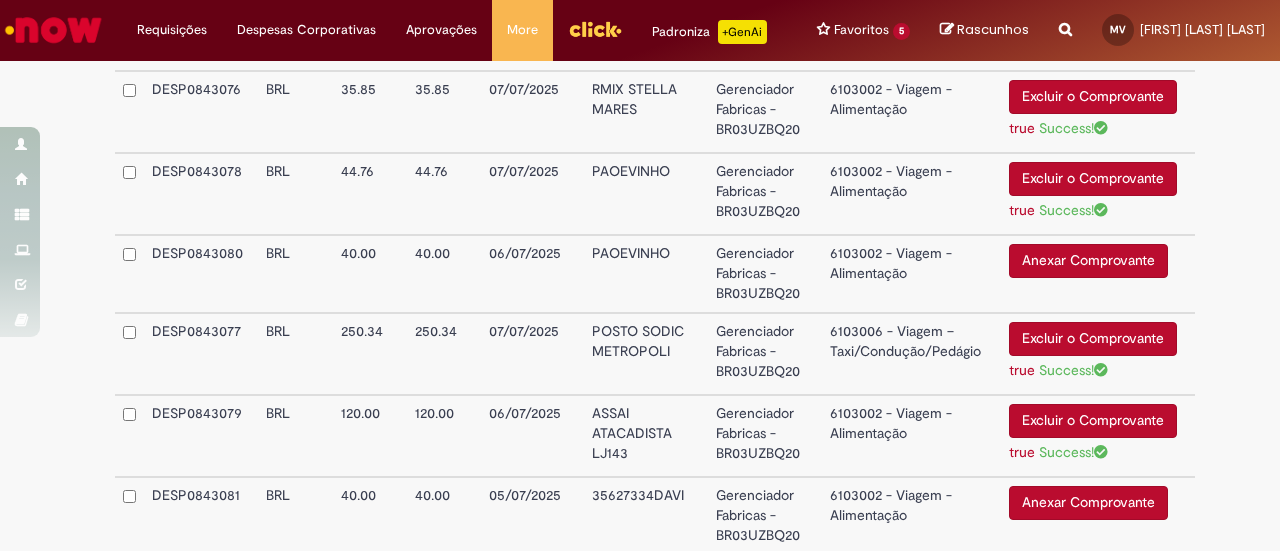 click on "Anexar Comprovante" at bounding box center (1088, 261) 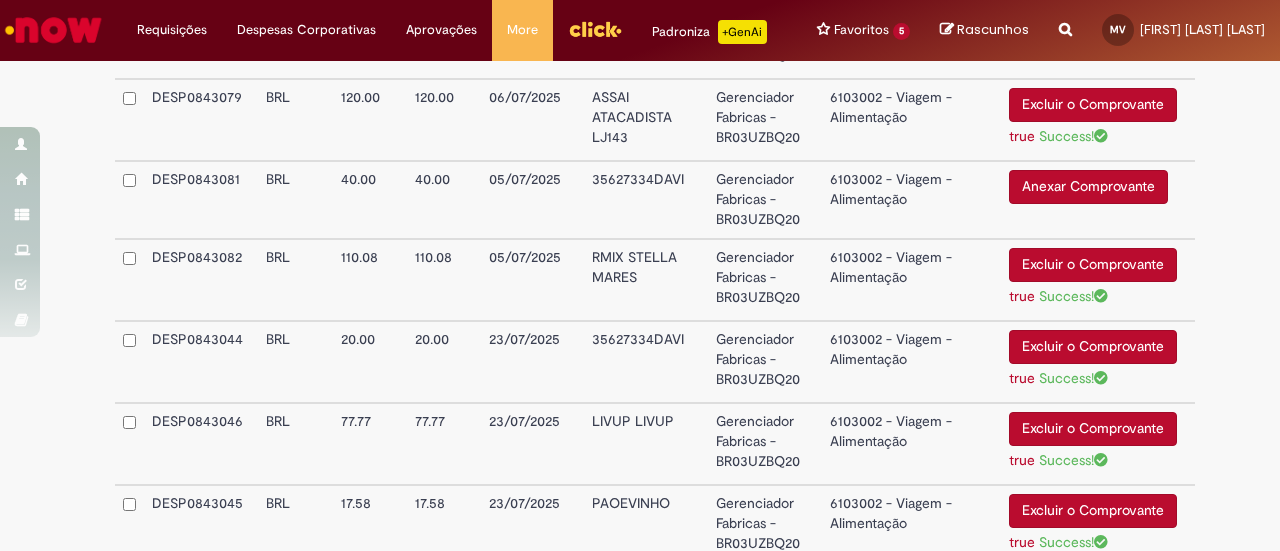 scroll, scrollTop: 2848, scrollLeft: 0, axis: vertical 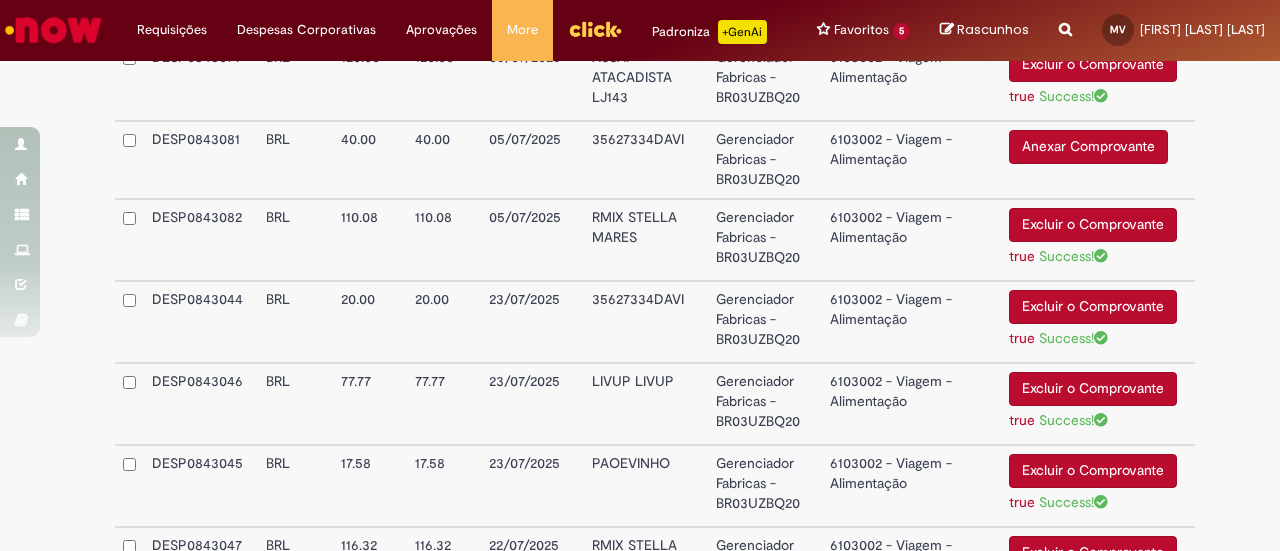 click on "Anexar Comprovante" at bounding box center [1088, 147] 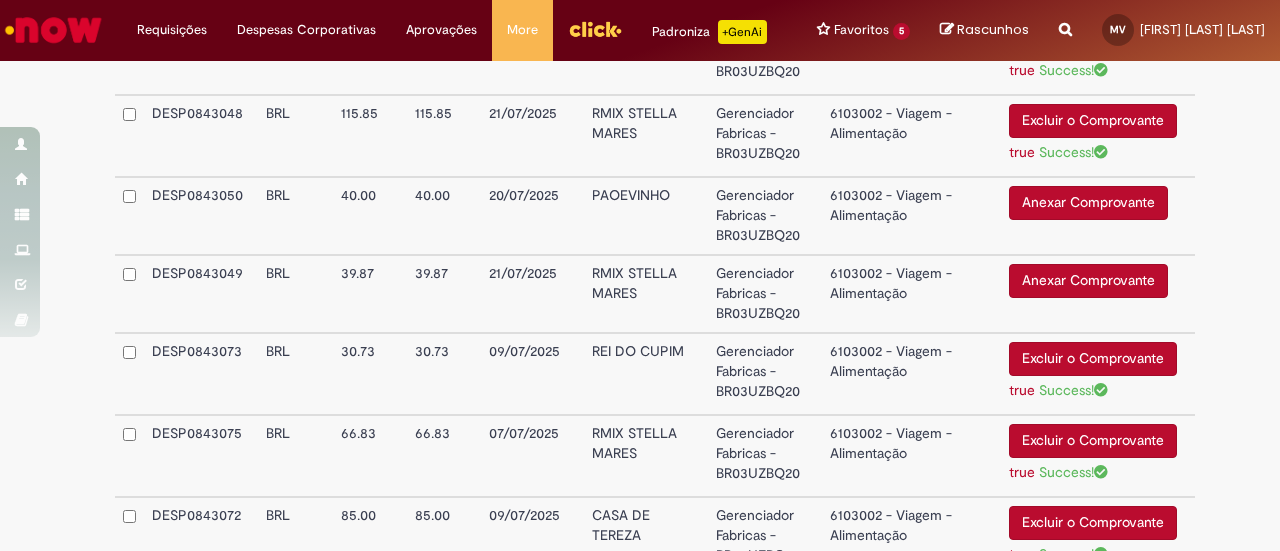 scroll, scrollTop: 3381, scrollLeft: 0, axis: vertical 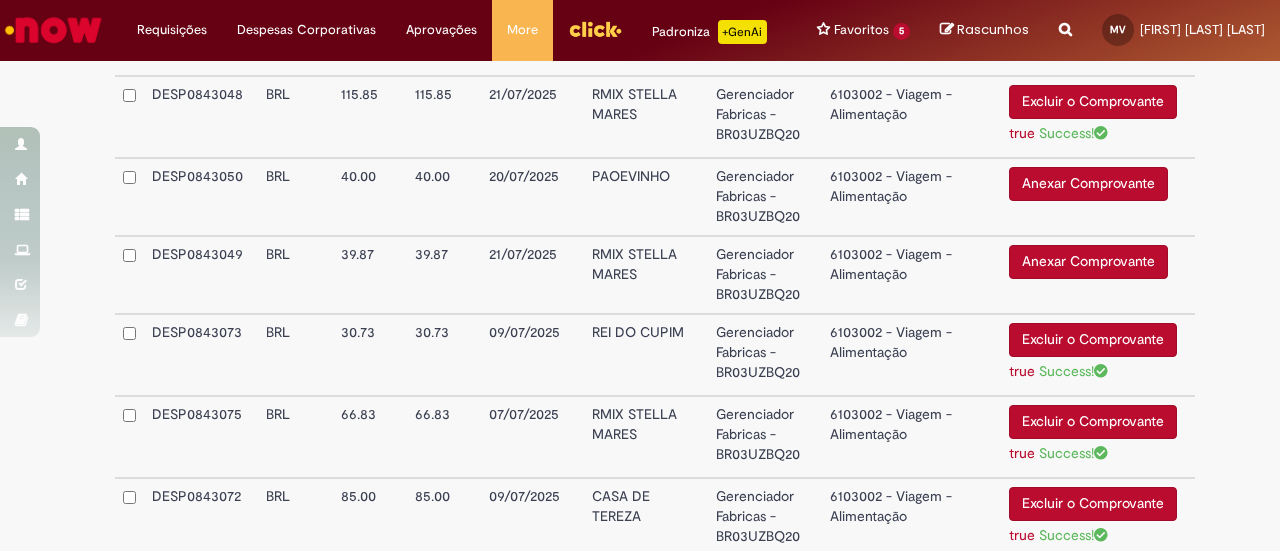 click on "Anexar Comprovante" at bounding box center [1088, 184] 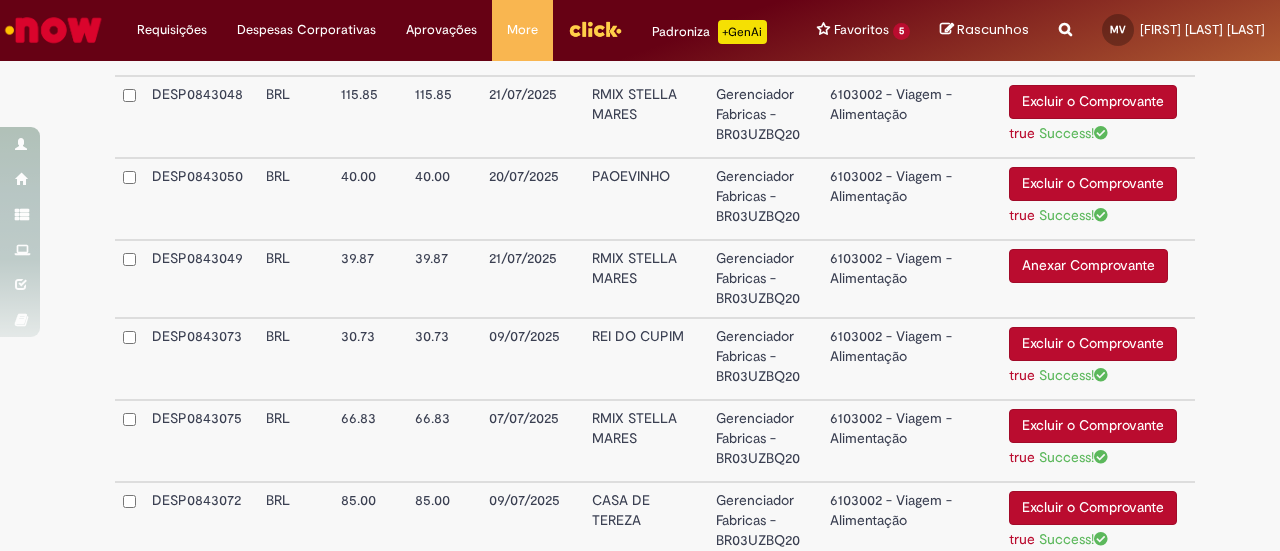 click on "Anexar Comprovante" at bounding box center [1088, 266] 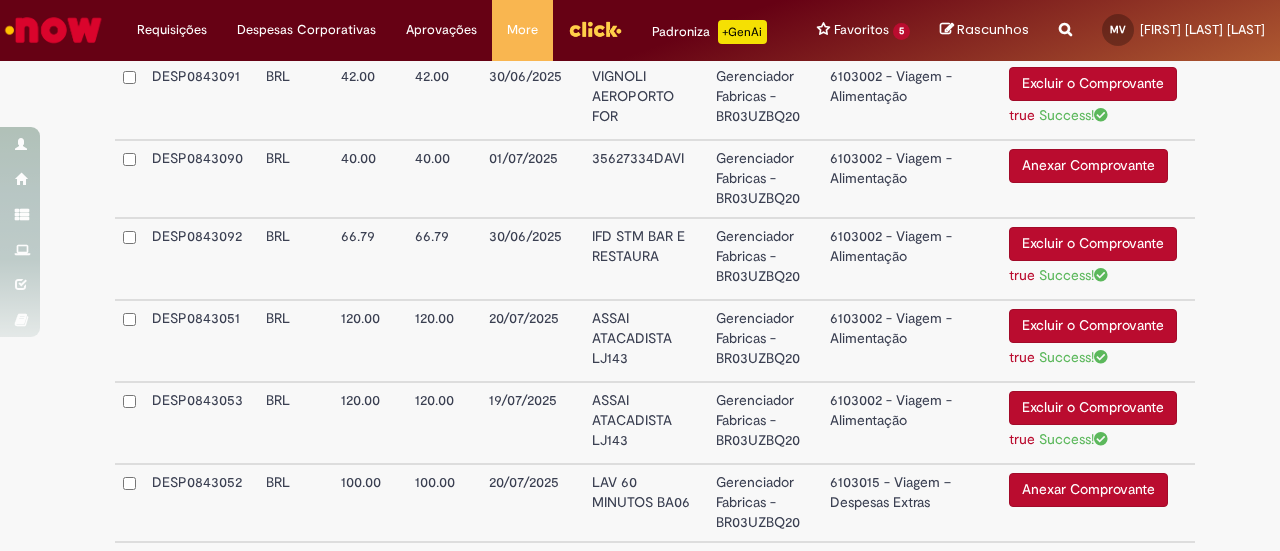 scroll, scrollTop: 3981, scrollLeft: 0, axis: vertical 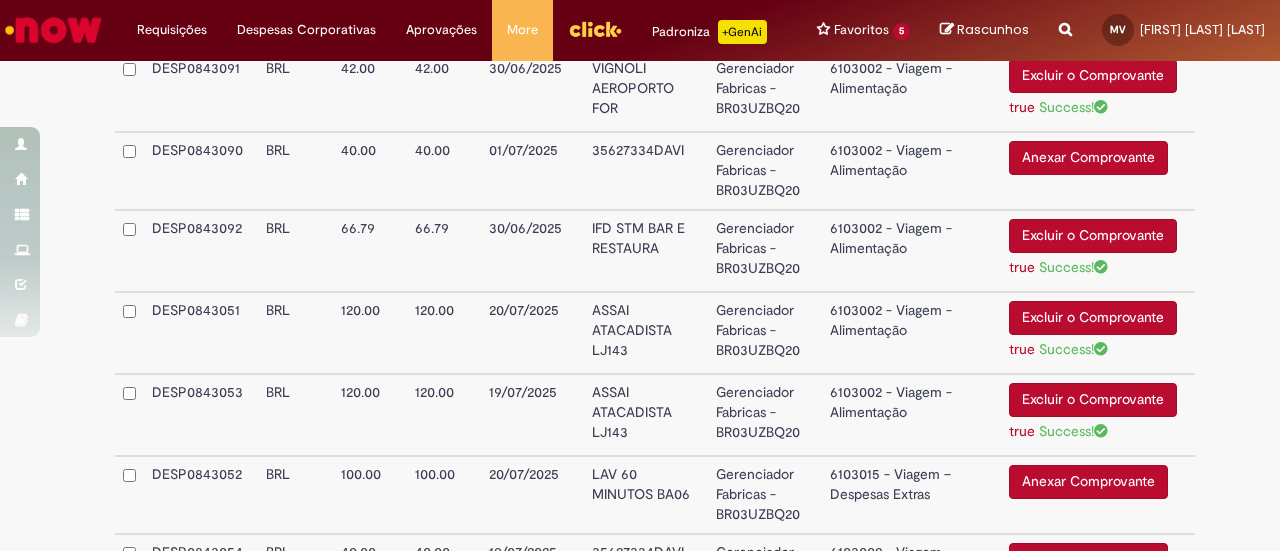 click on "Anexar Comprovante" at bounding box center [1088, 158] 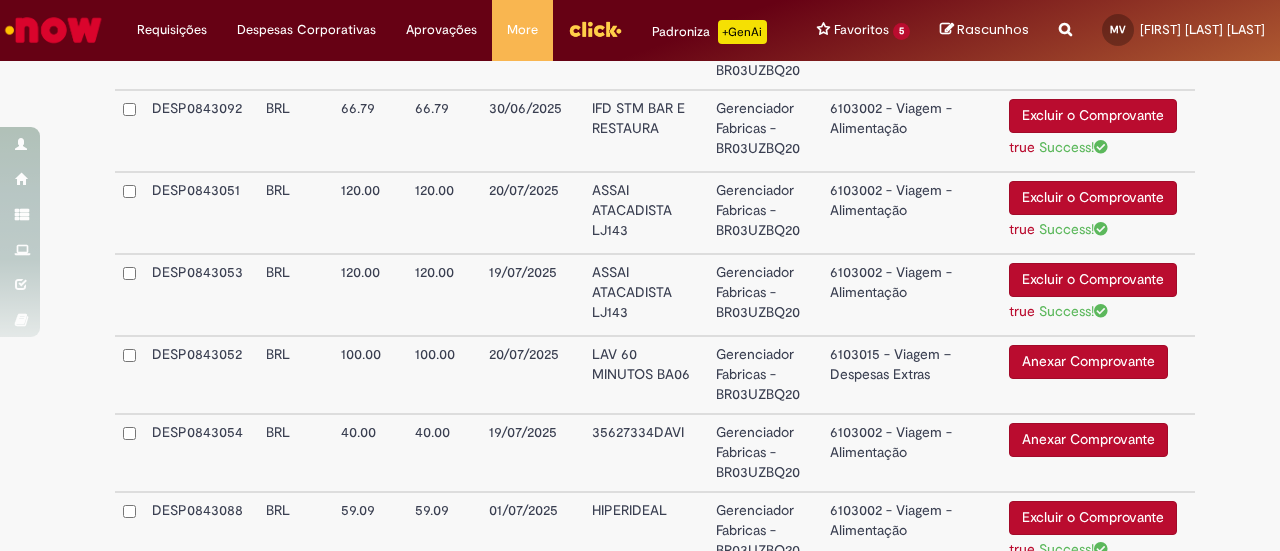 scroll, scrollTop: 4061, scrollLeft: 0, axis: vertical 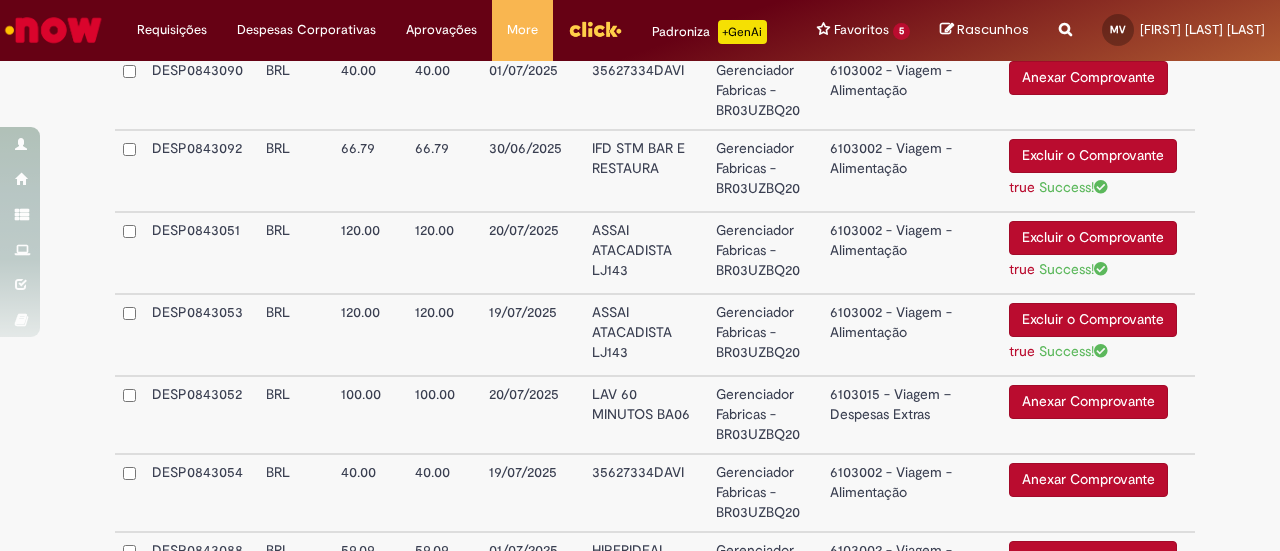 click on "Anexar Comprovante" at bounding box center (1088, 480) 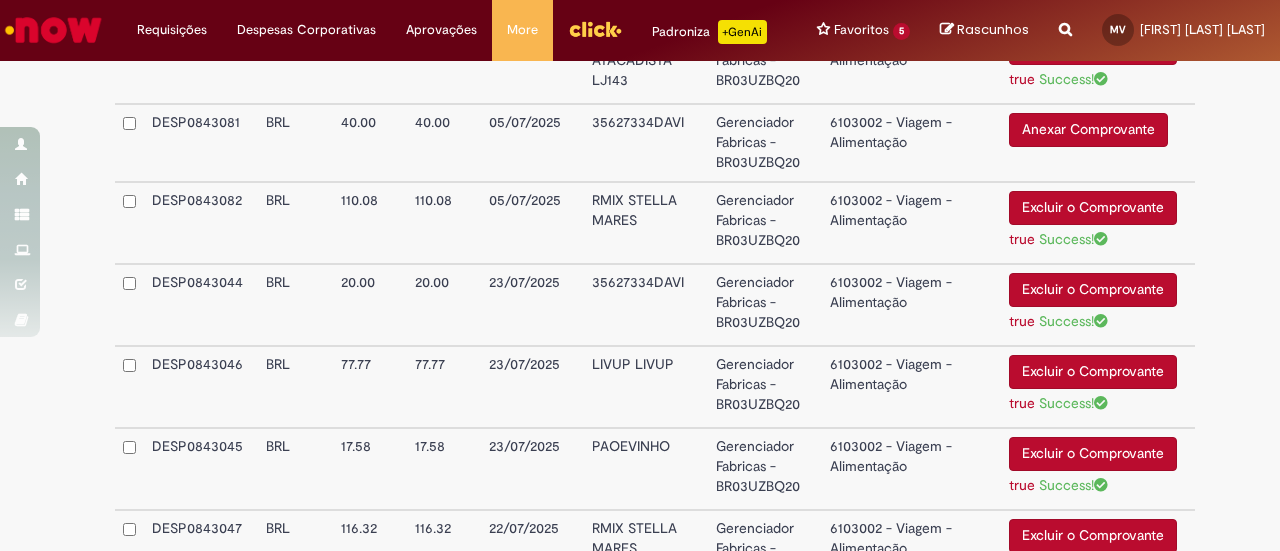 scroll, scrollTop: 2880, scrollLeft: 0, axis: vertical 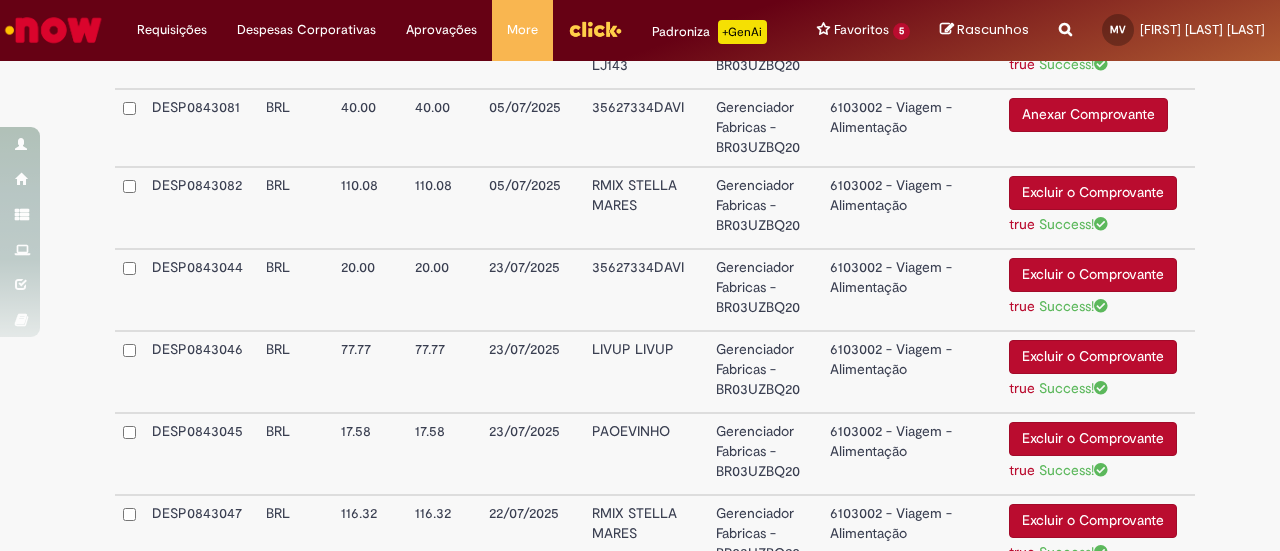 click on "Anexar Comprovante" at bounding box center (1088, 115) 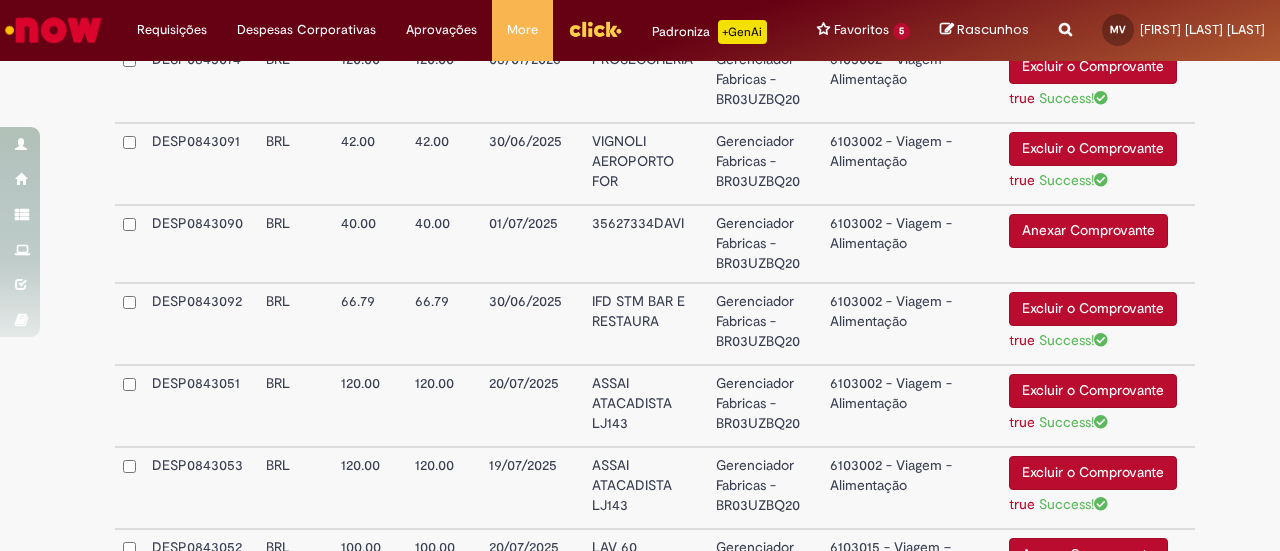 scroll, scrollTop: 3896, scrollLeft: 0, axis: vertical 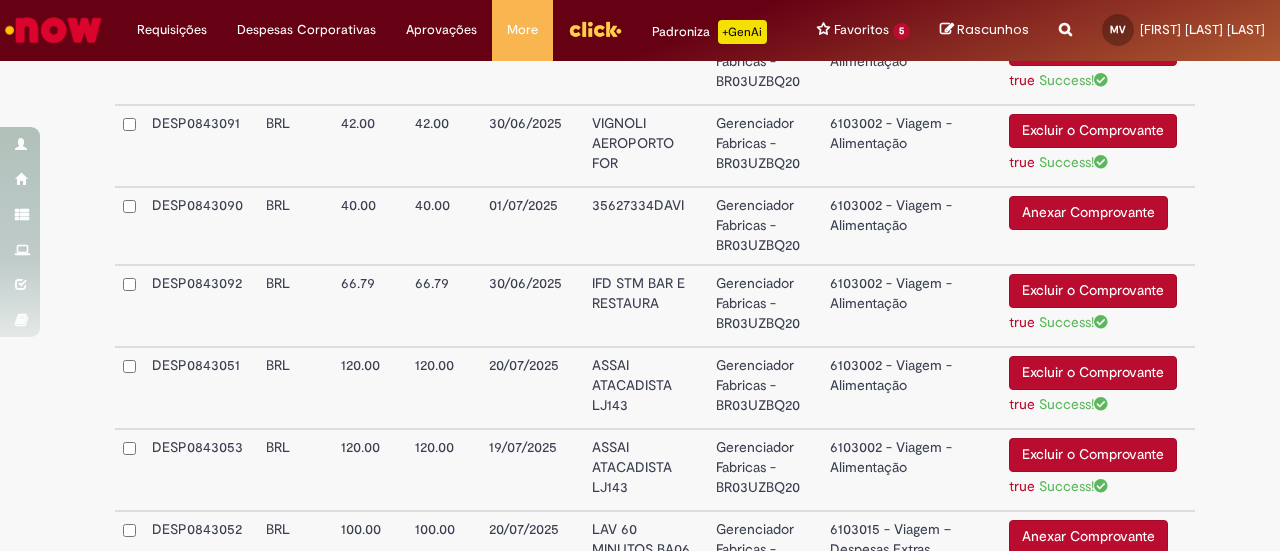 click on "Anexar Comprovante" at bounding box center [1088, 213] 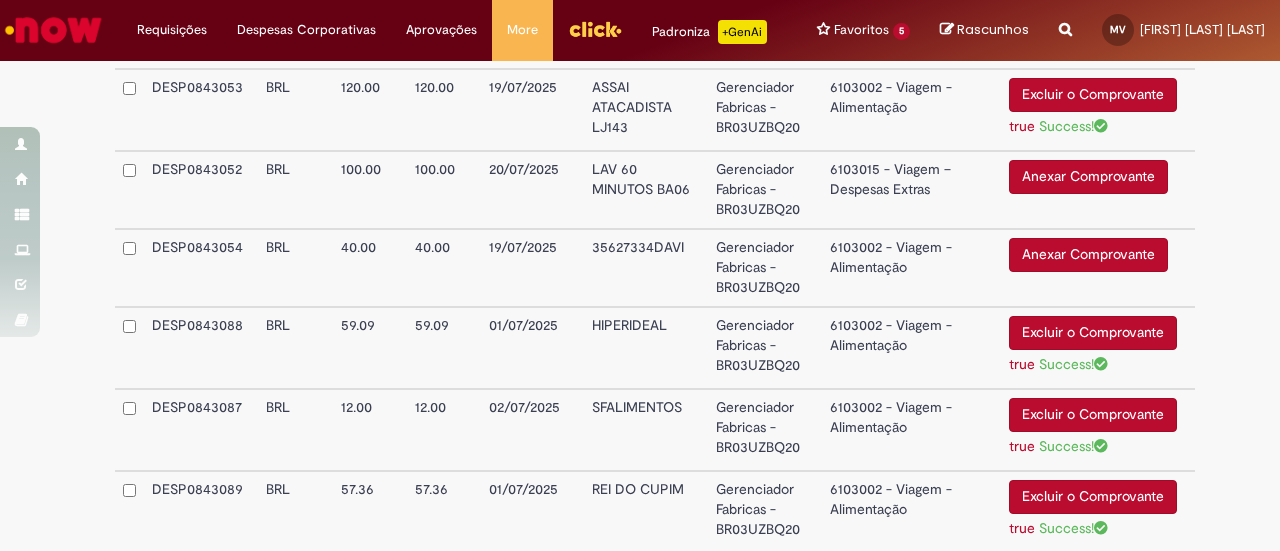 scroll, scrollTop: 4330, scrollLeft: 0, axis: vertical 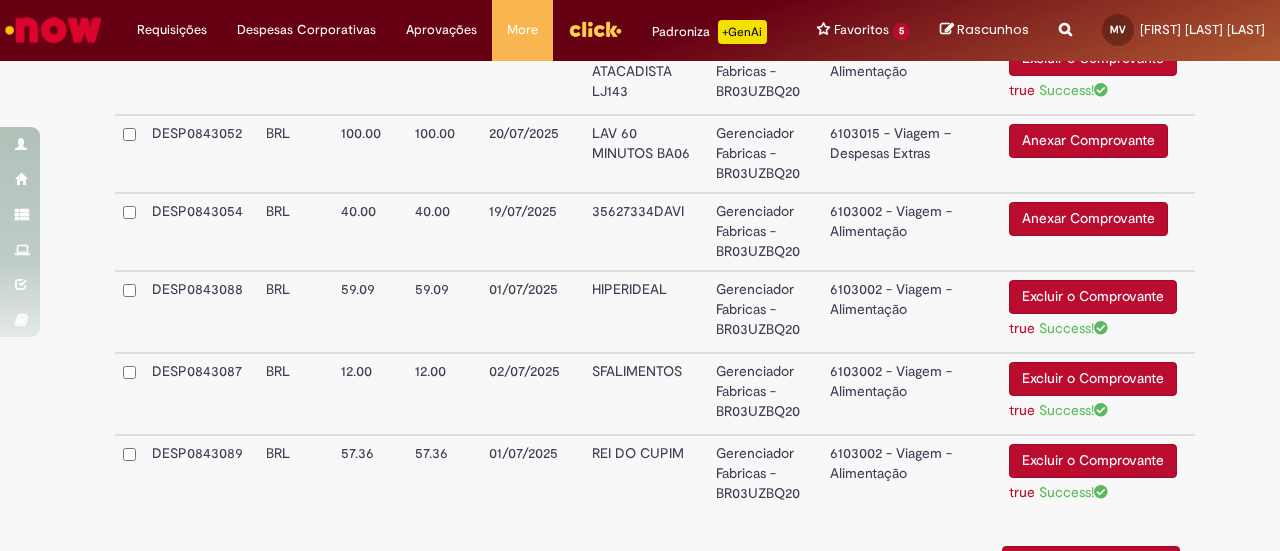 click on "Anexar Comprovante" at bounding box center (1088, 219) 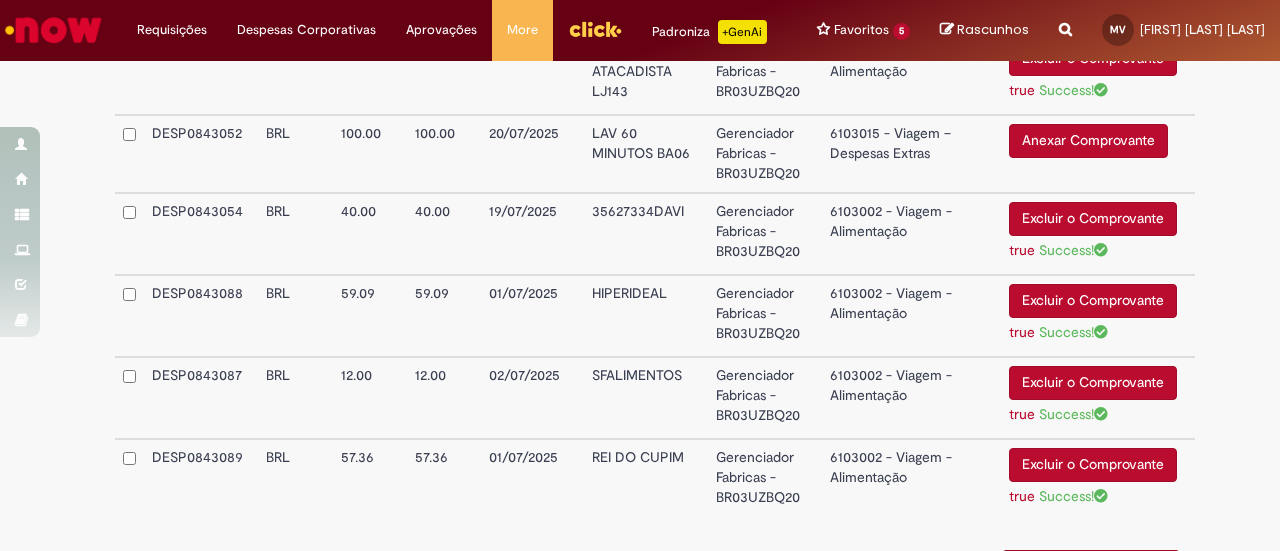 click on "Anexar Comprovante    Excluir o Comprovante" at bounding box center [1098, 154] 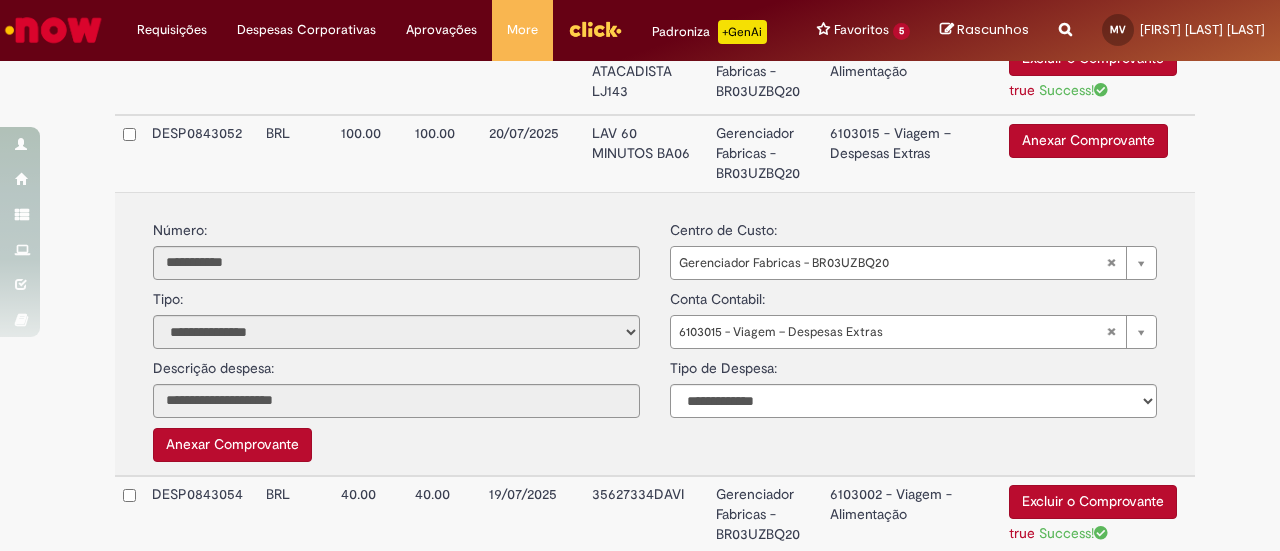 click on "Anexar Comprovante" at bounding box center [1088, 141] 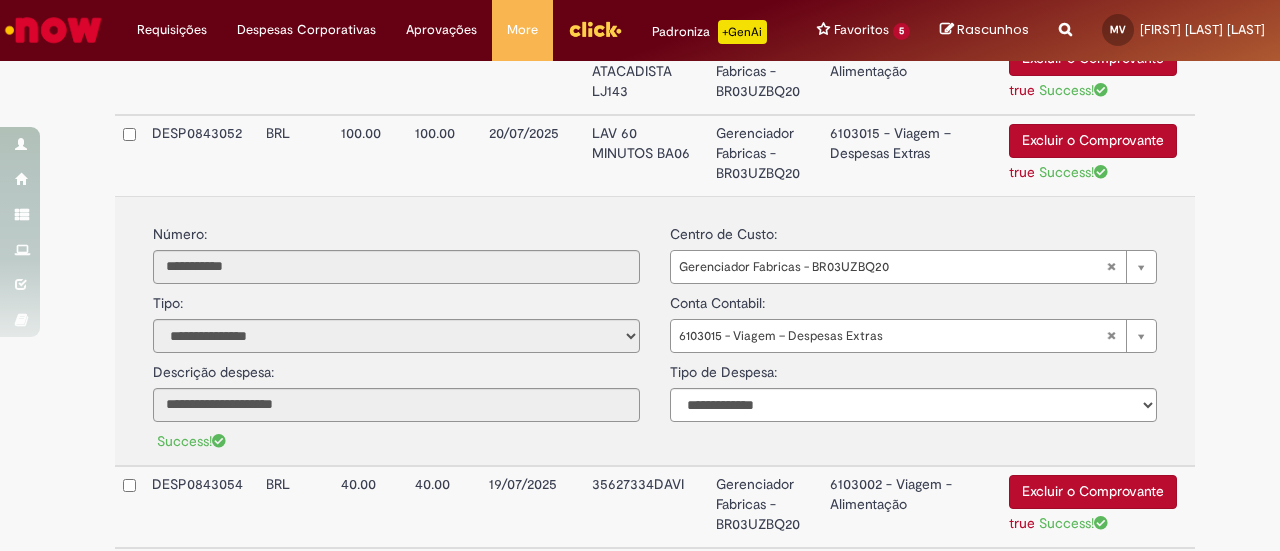 click on "6103015 - Viagem – Despesas Extras" at bounding box center (911, 155) 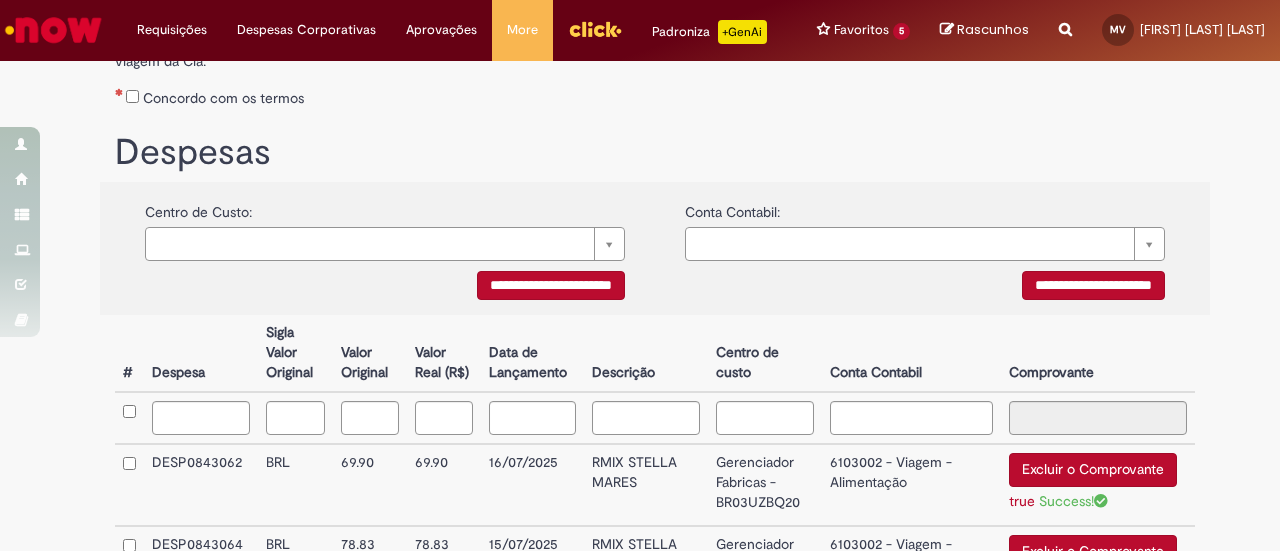 scroll, scrollTop: 298, scrollLeft: 0, axis: vertical 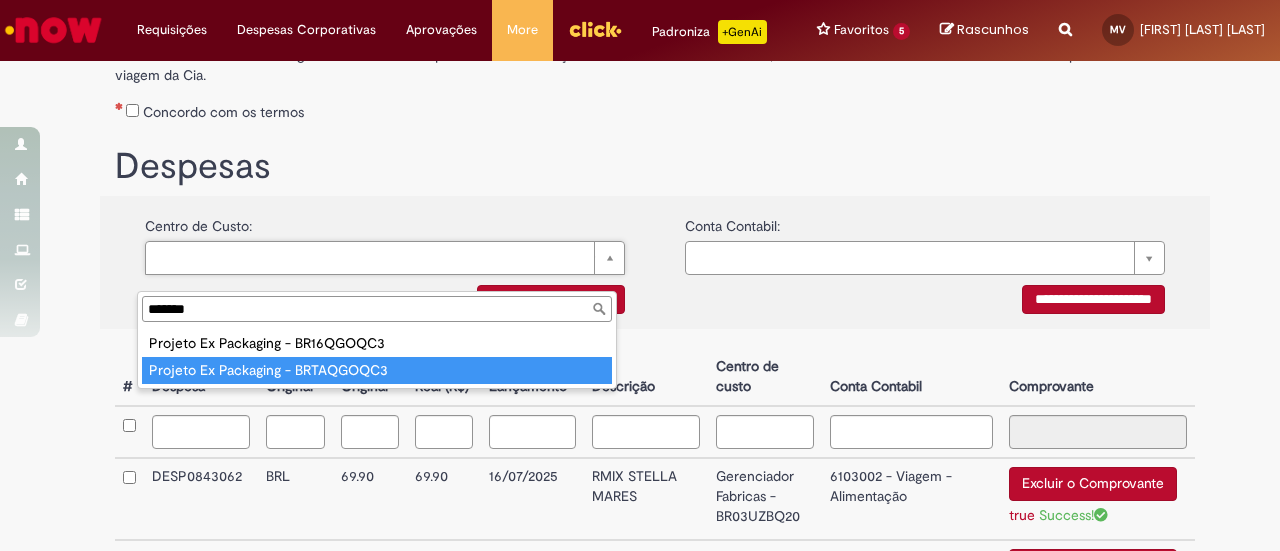 type on "*******" 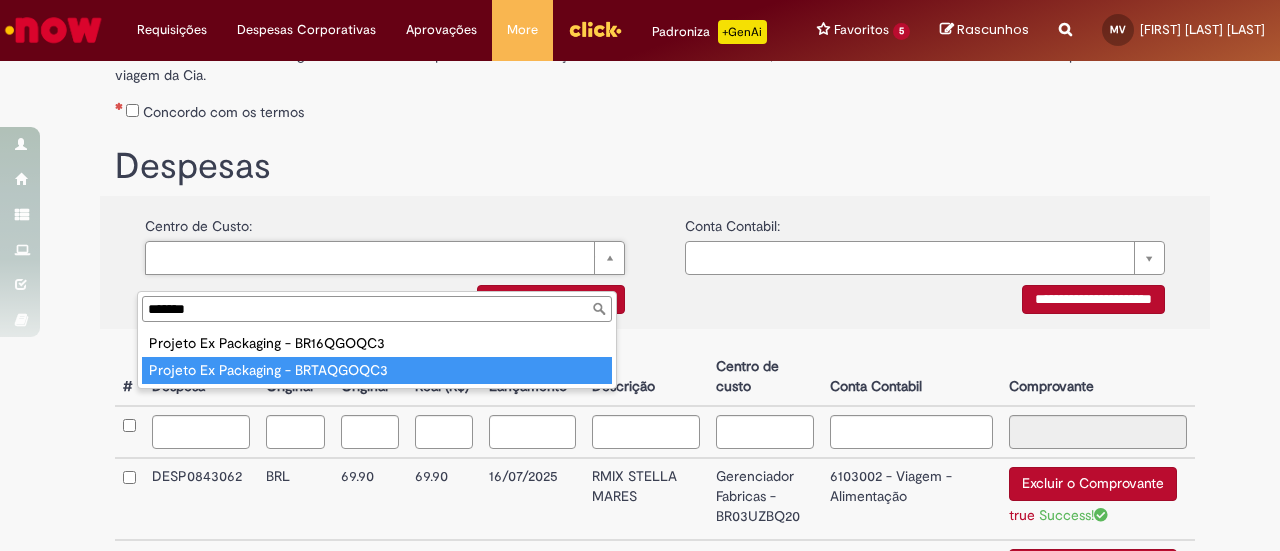 type on "**********" 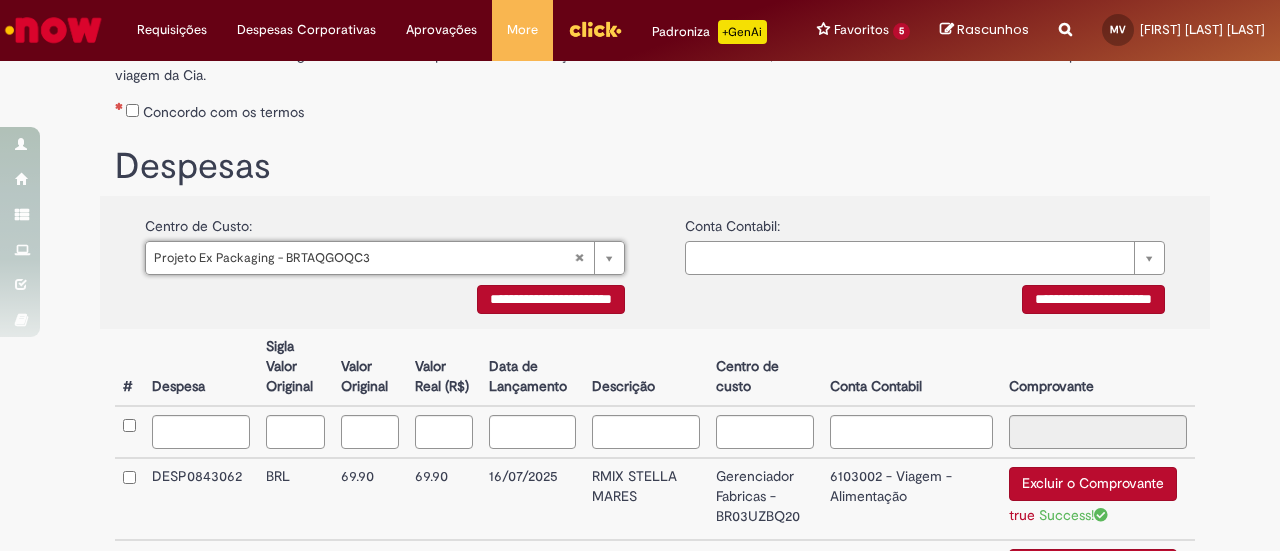 click on "**********" at bounding box center (551, 299) 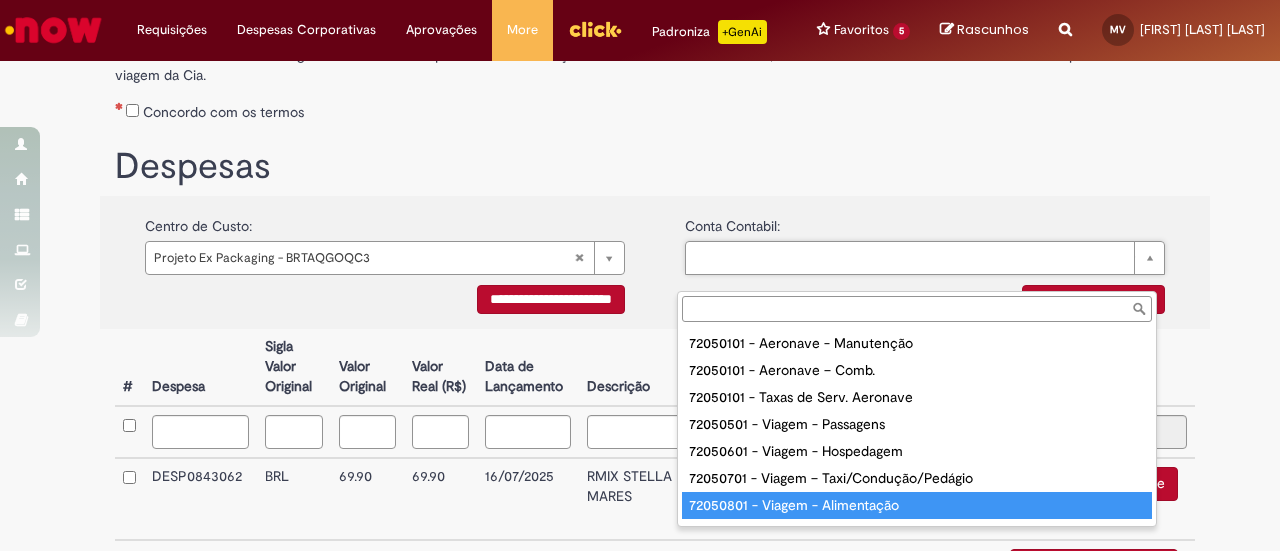 type on "**********" 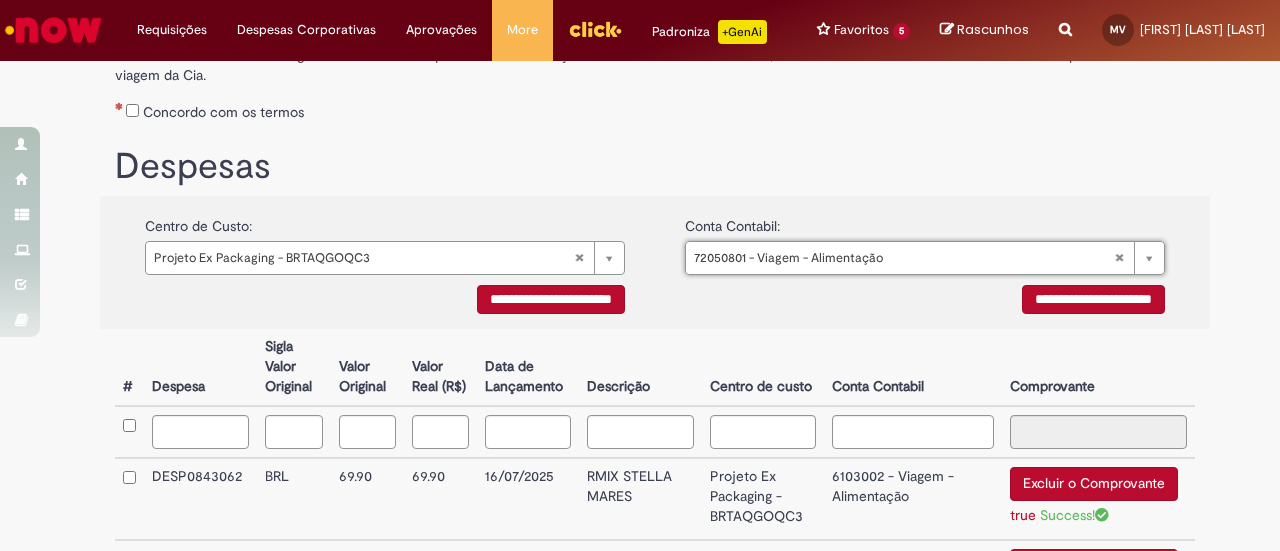 click on "**********" at bounding box center [1093, 299] 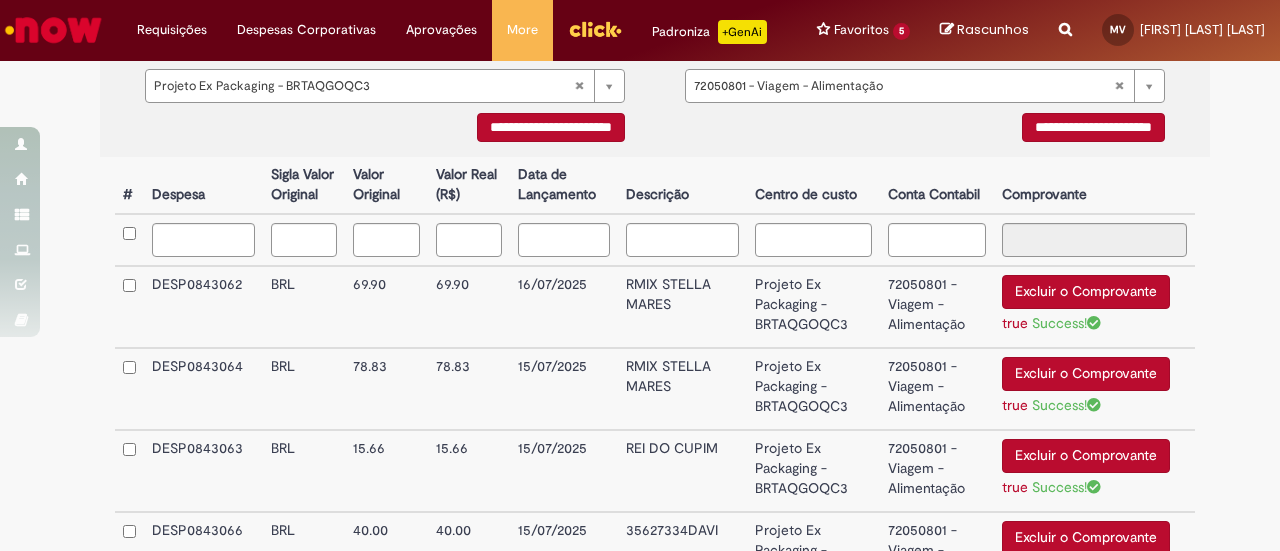 scroll, scrollTop: 524, scrollLeft: 0, axis: vertical 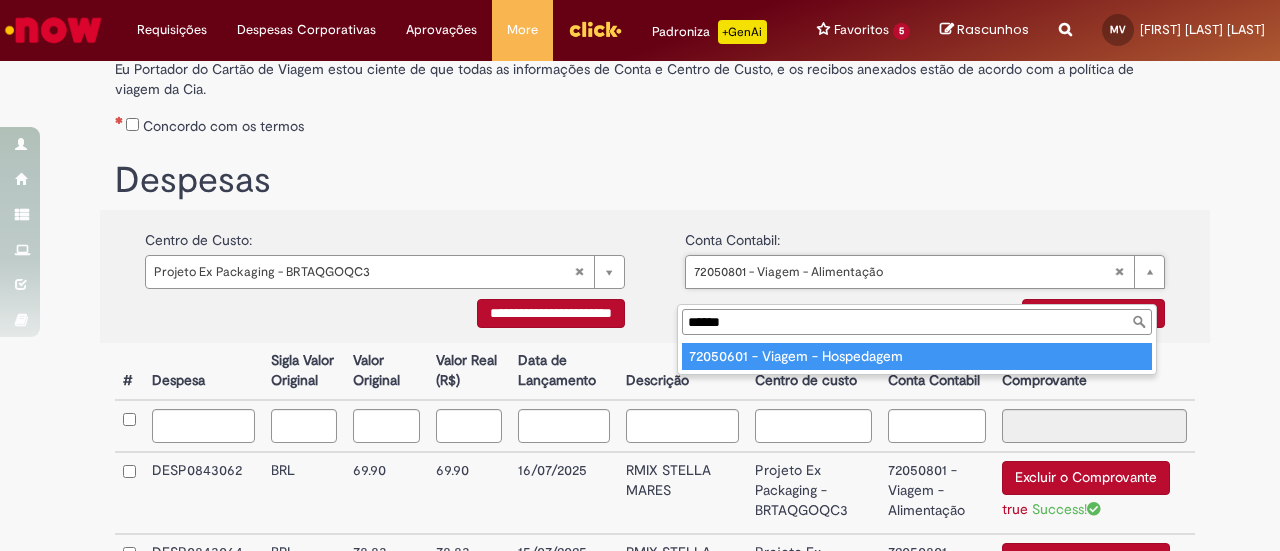 type on "******" 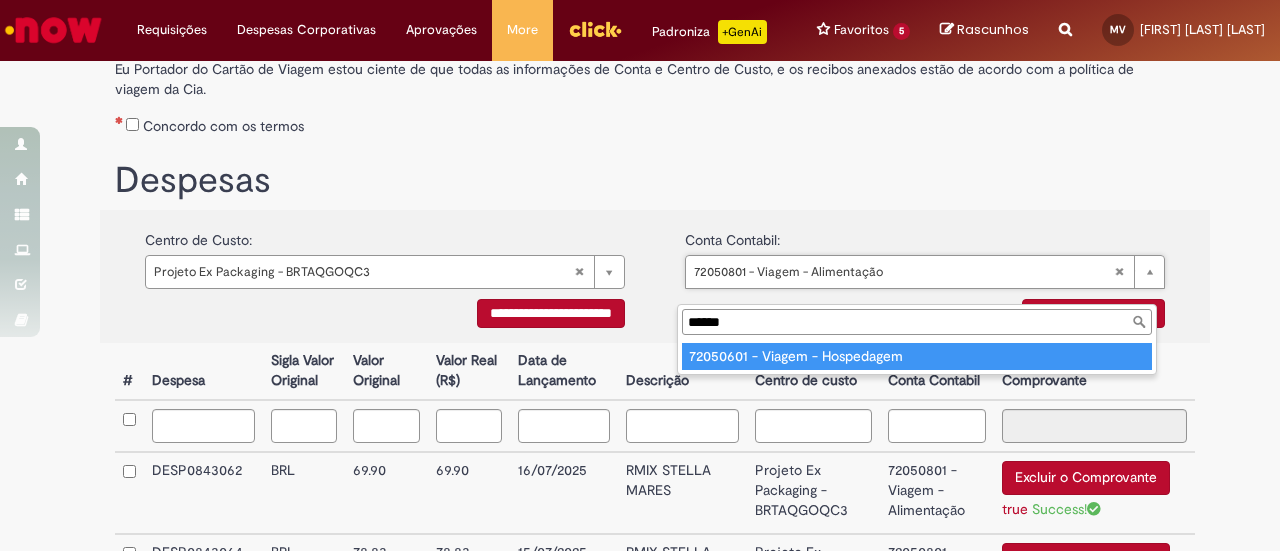 type on "**********" 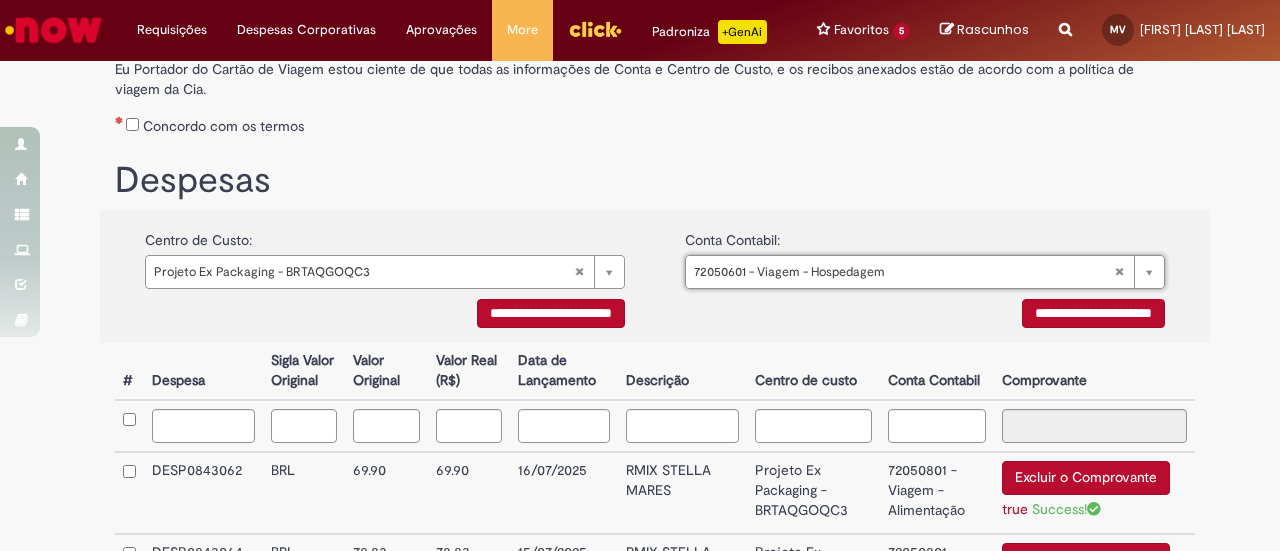 click on "**********" at bounding box center (1093, 313) 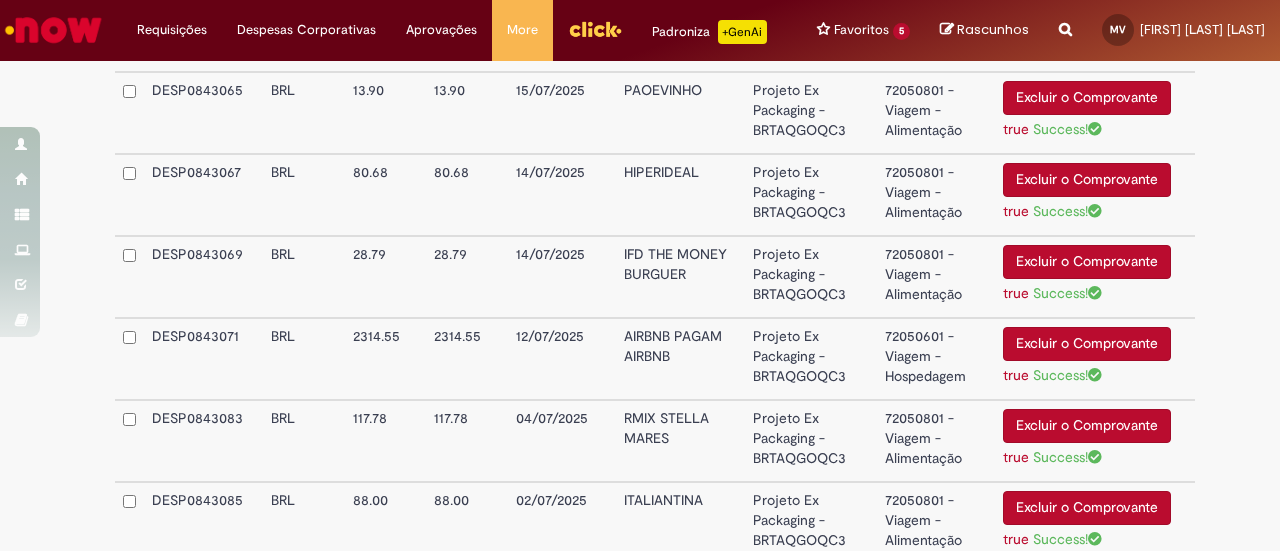scroll, scrollTop: 1186, scrollLeft: 0, axis: vertical 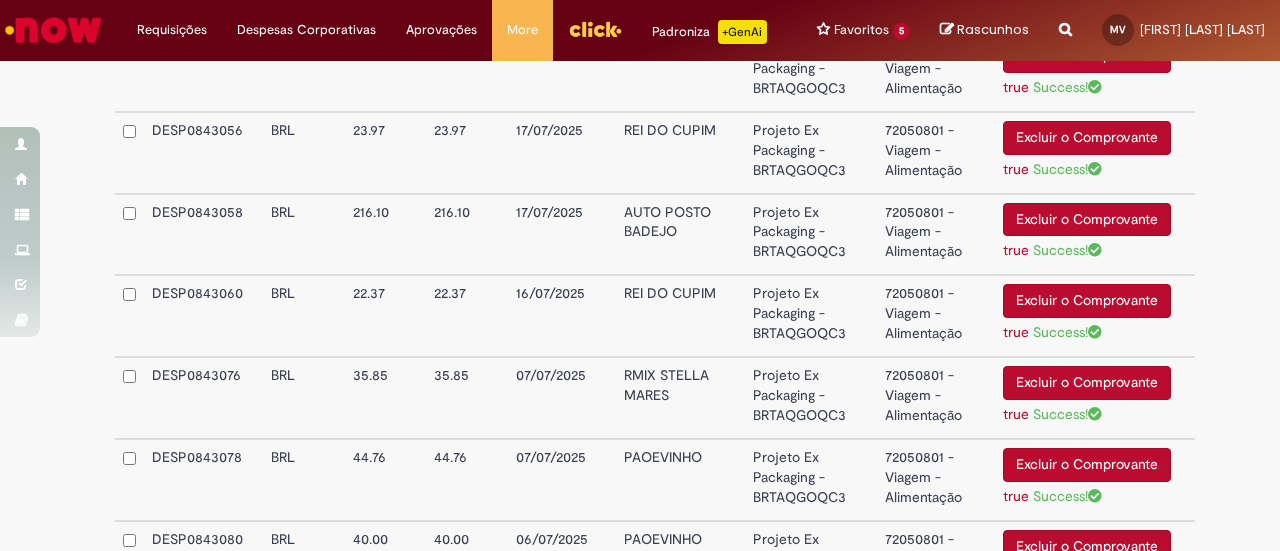 click at bounding box center (129, 235) 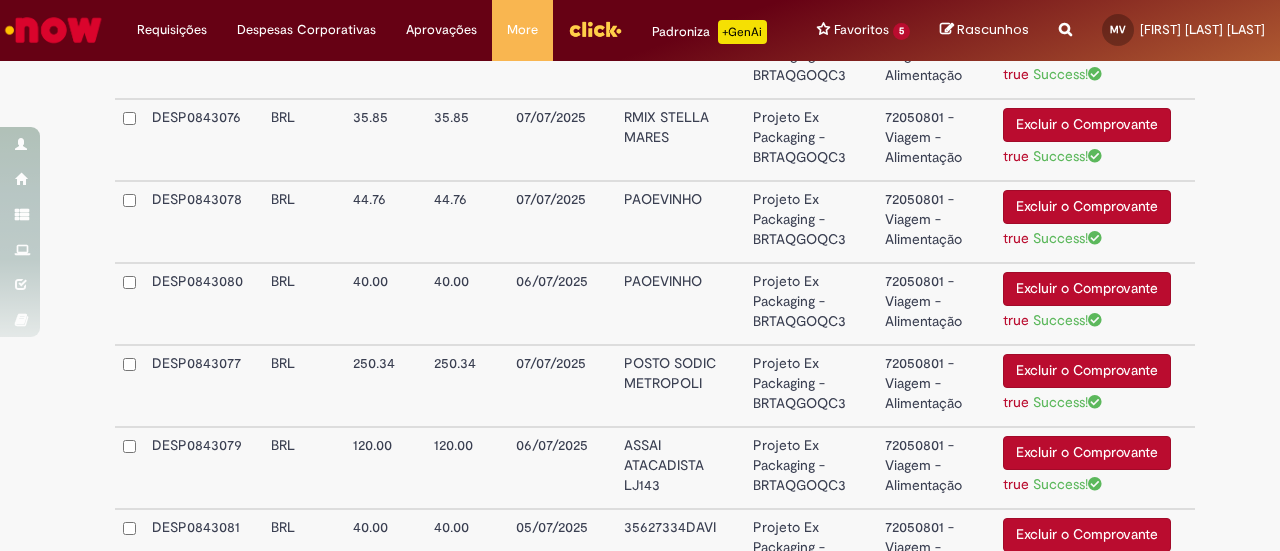 scroll, scrollTop: 2447, scrollLeft: 0, axis: vertical 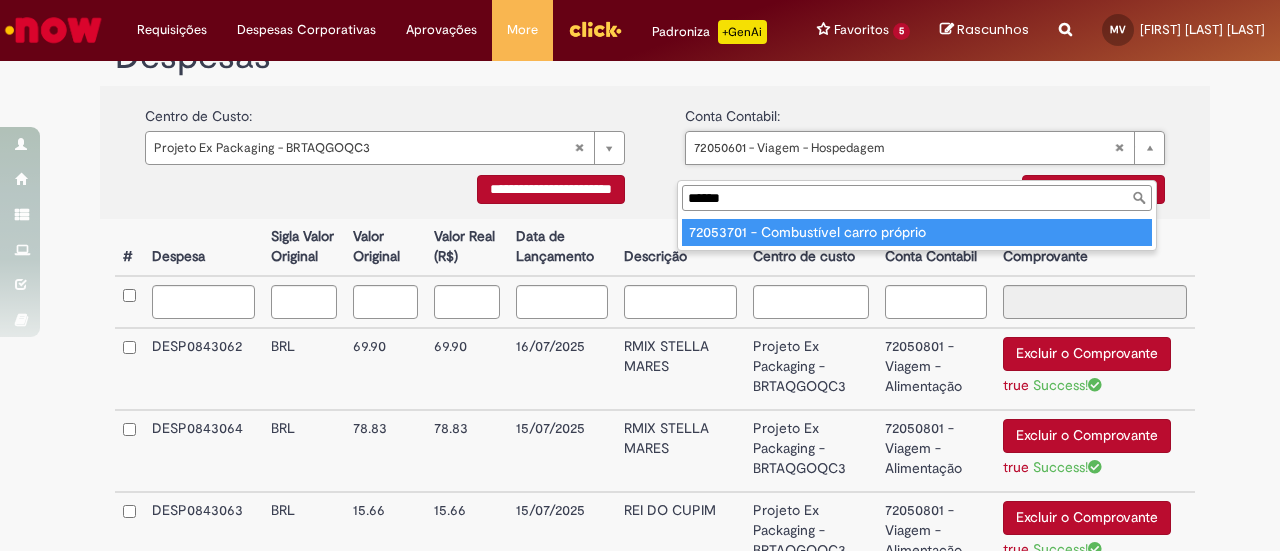 type on "******" 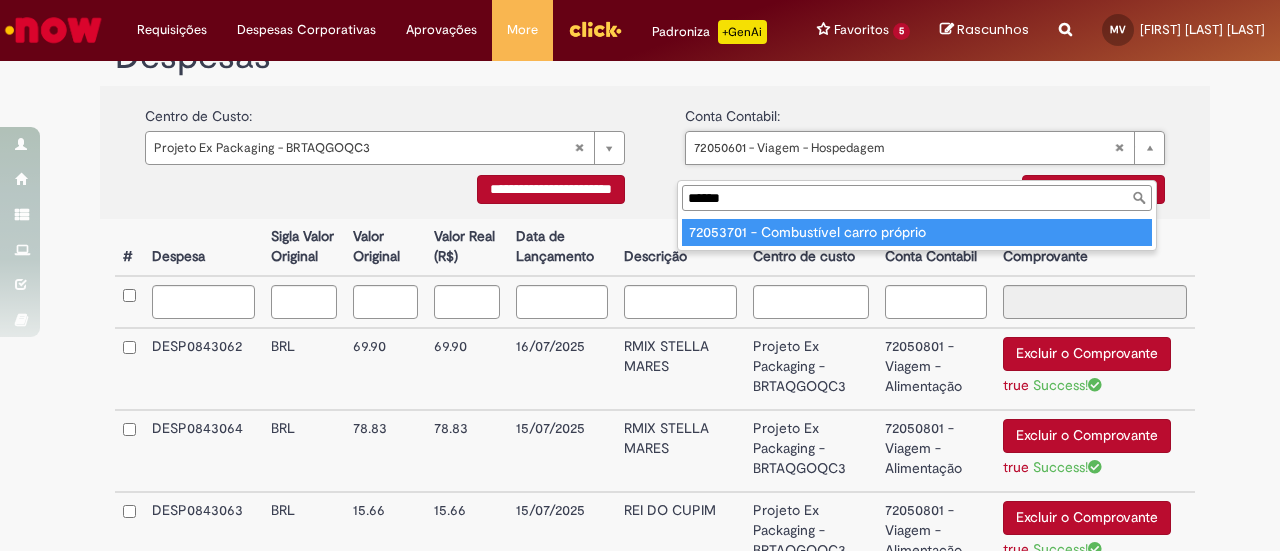 type on "**********" 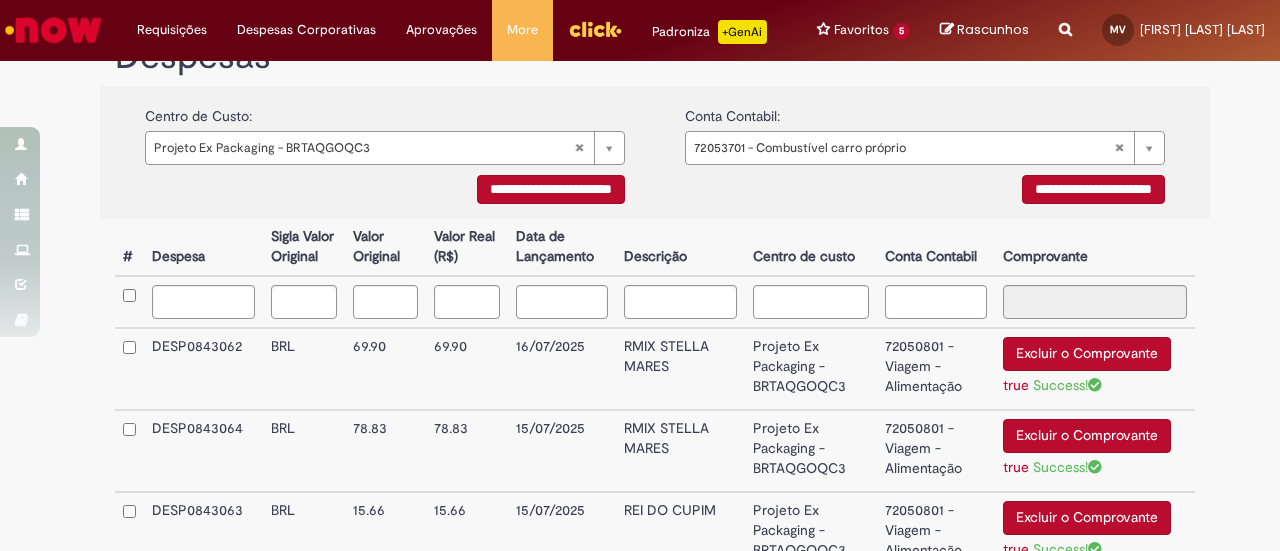 click on "**********" at bounding box center (1093, 189) 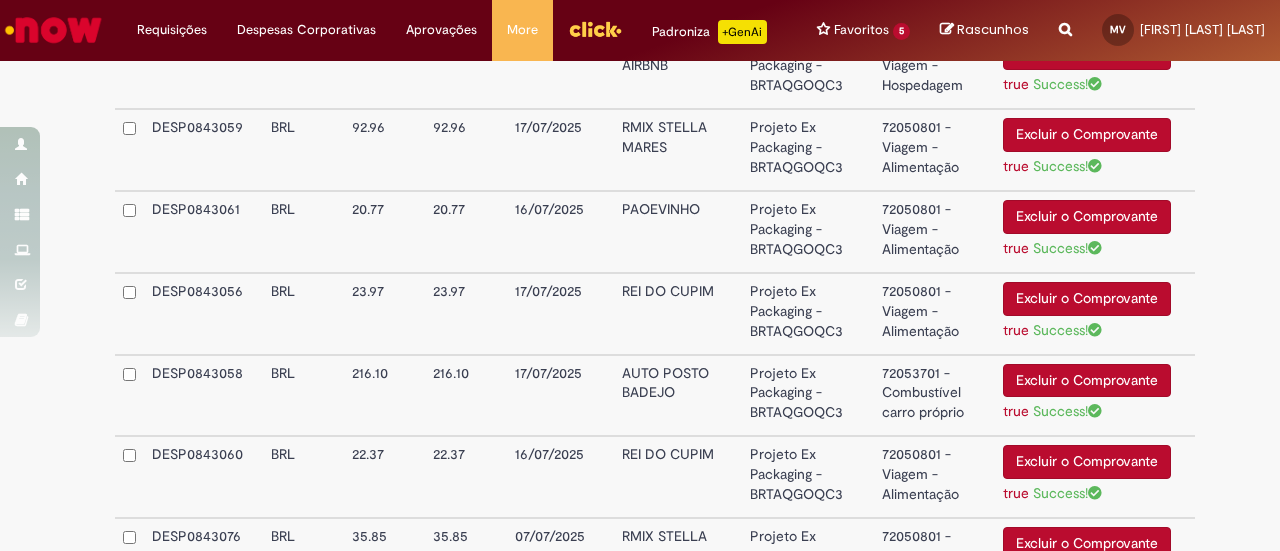 scroll, scrollTop: 2028, scrollLeft: 0, axis: vertical 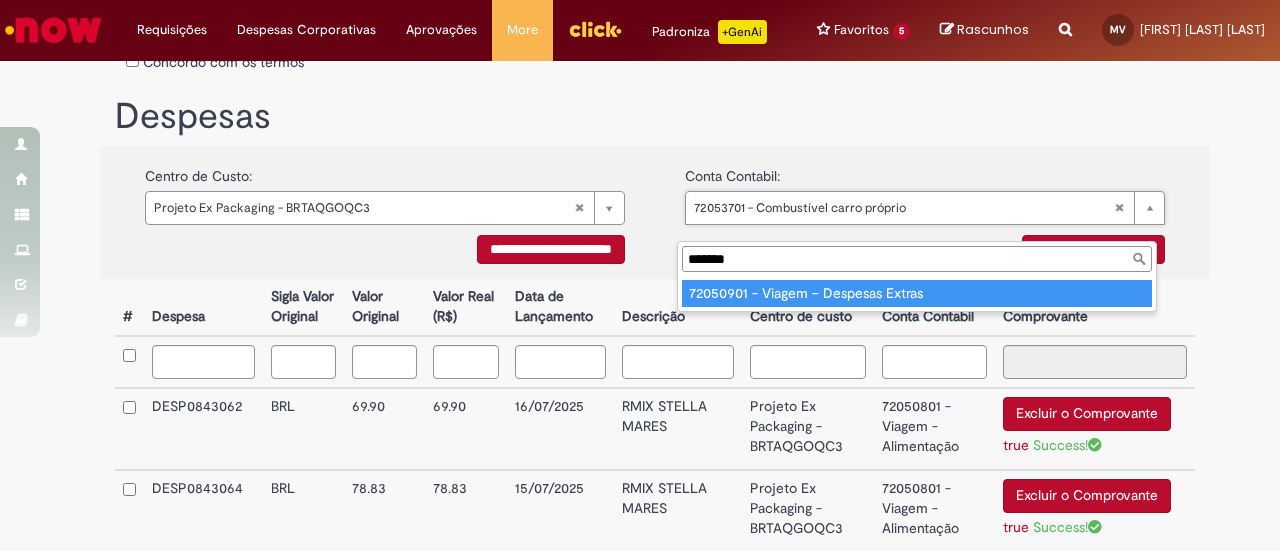 type on "*******" 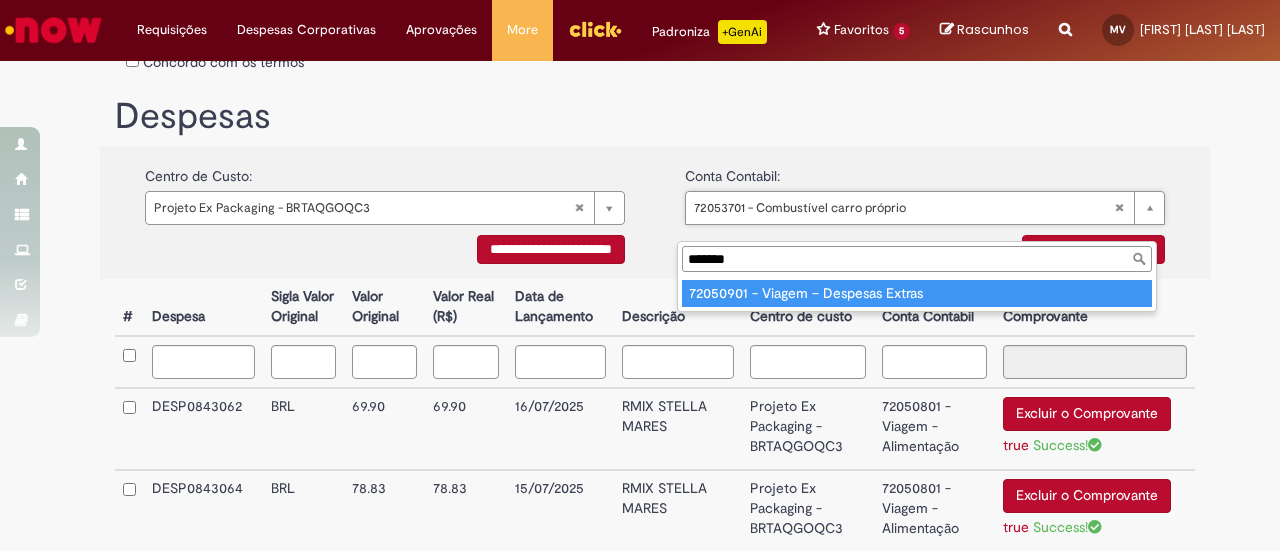 type on "**********" 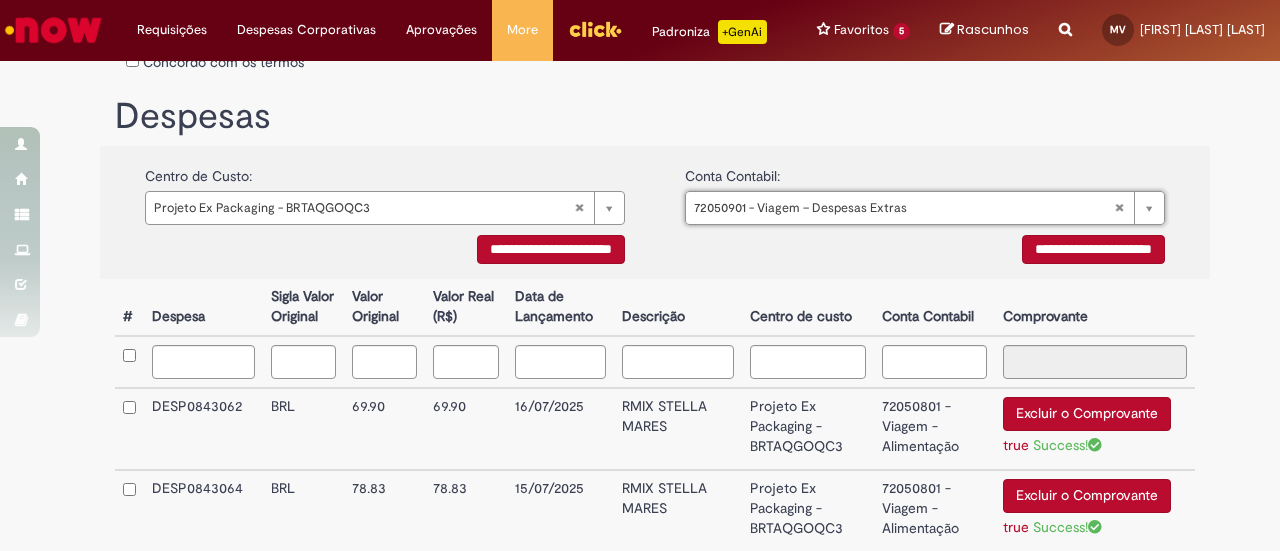 click on "**********" at bounding box center (1093, 249) 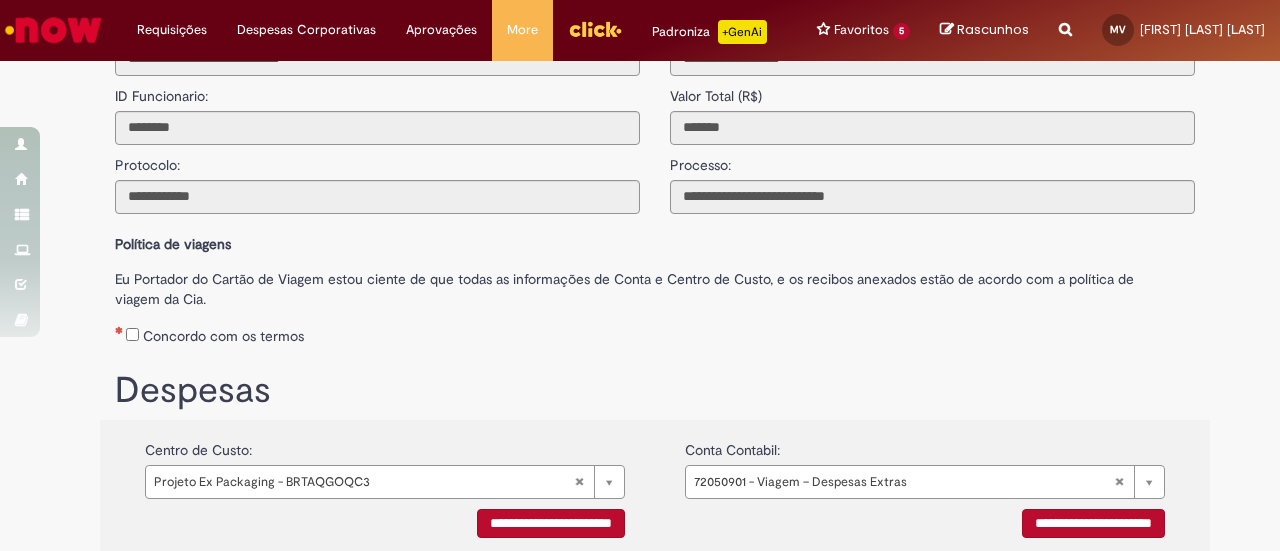 scroll, scrollTop: 14, scrollLeft: 0, axis: vertical 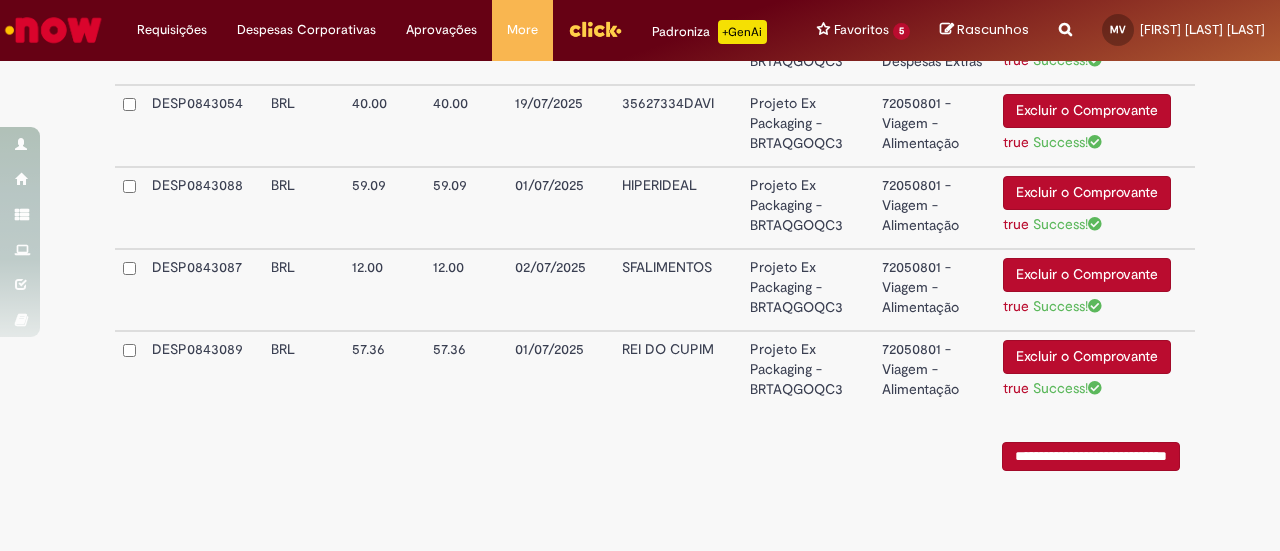 click on "**********" at bounding box center [1091, 456] 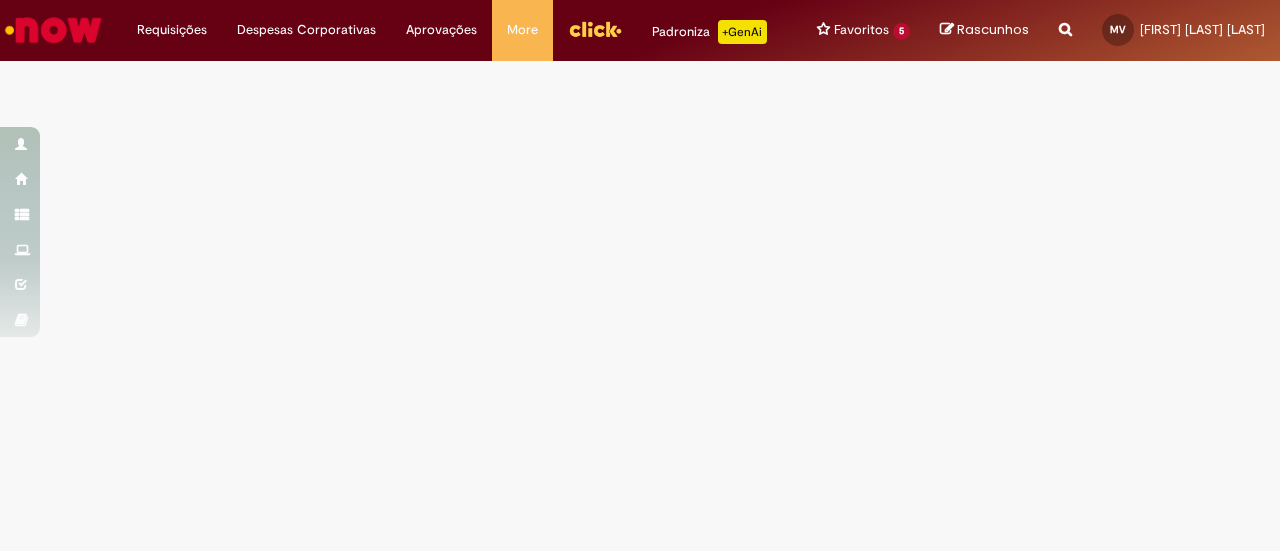 scroll, scrollTop: 0, scrollLeft: 0, axis: both 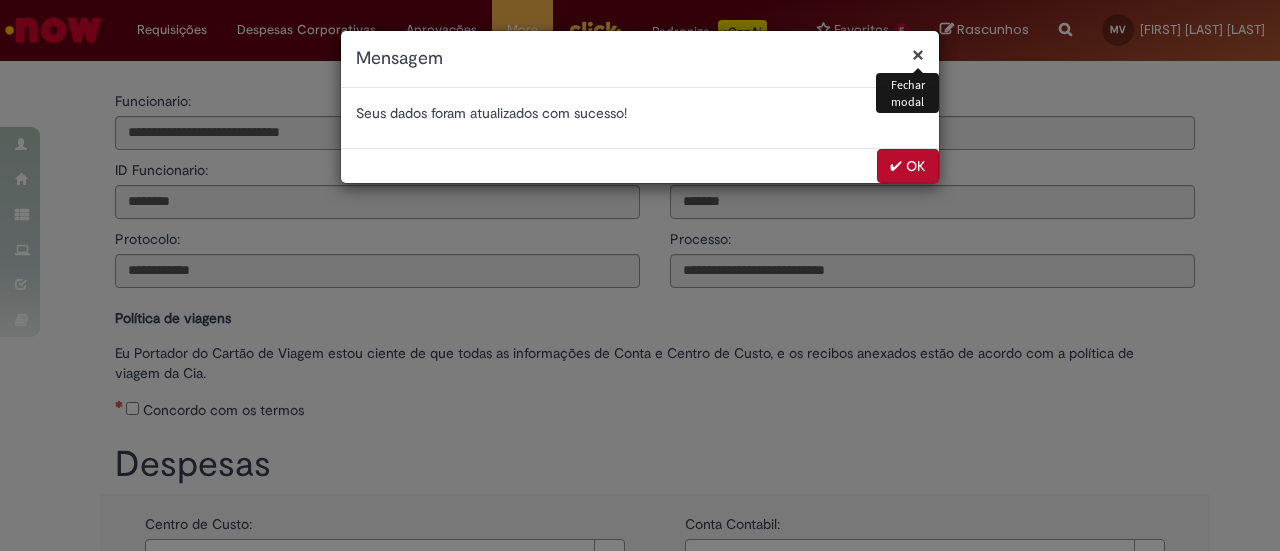 type 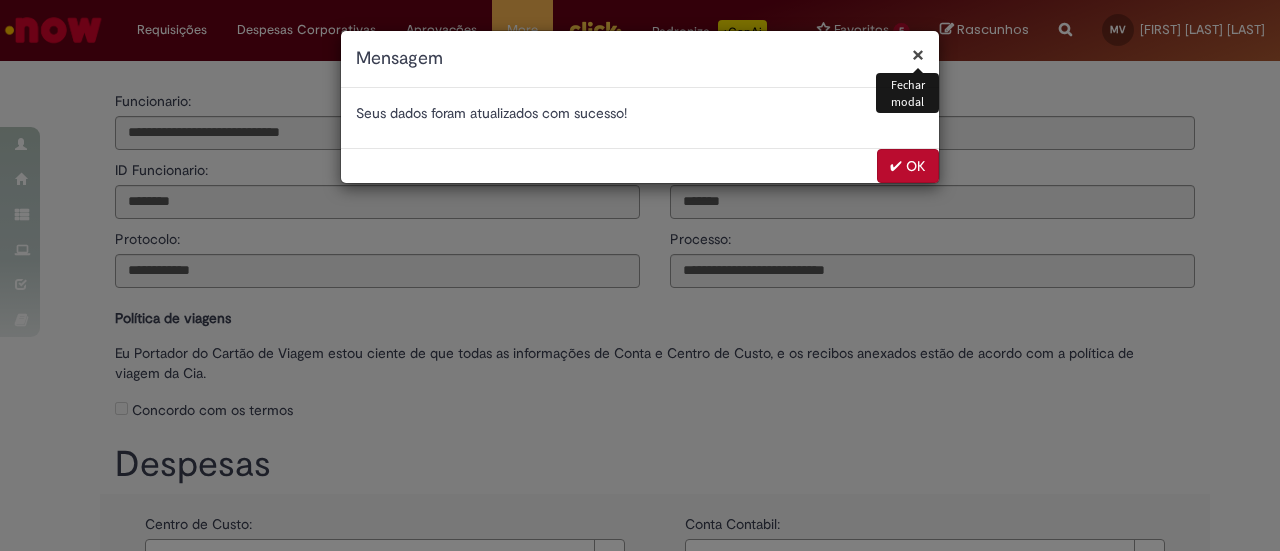 click on "✔ OK" at bounding box center [908, 166] 